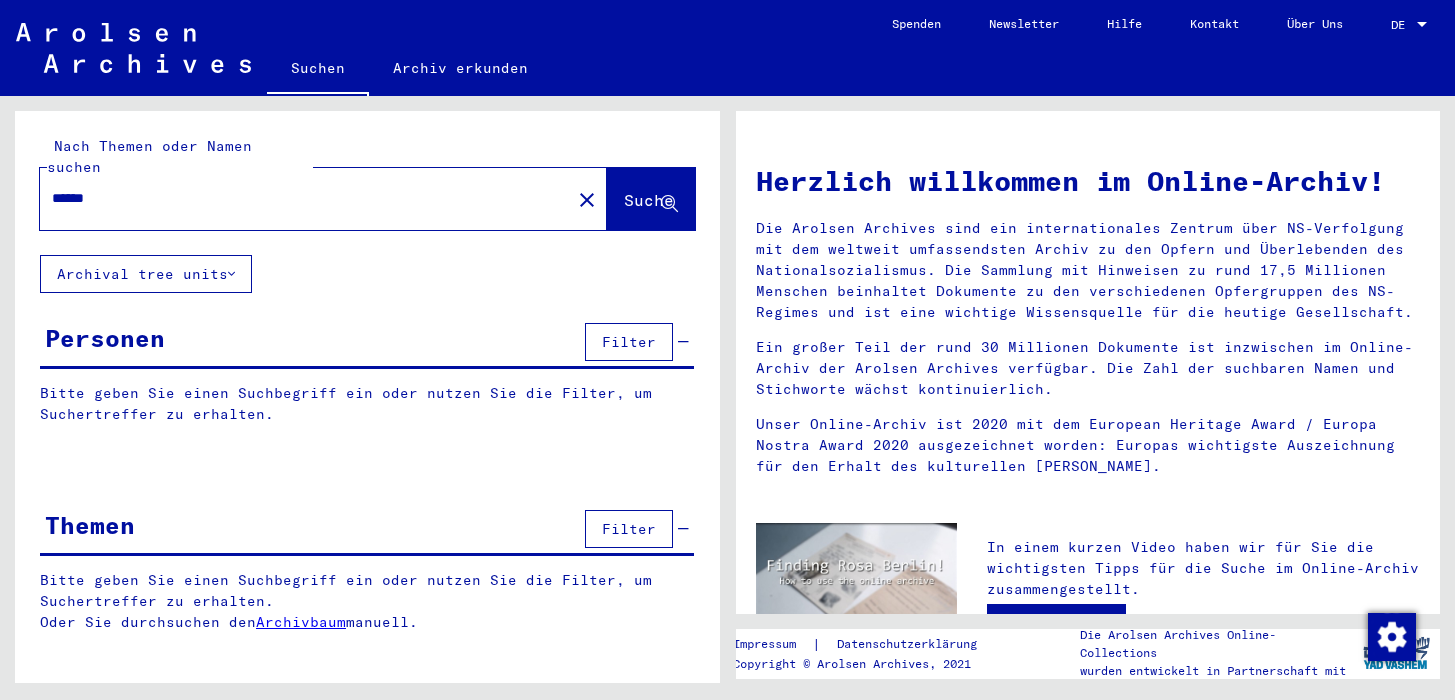 scroll, scrollTop: 0, scrollLeft: 0, axis: both 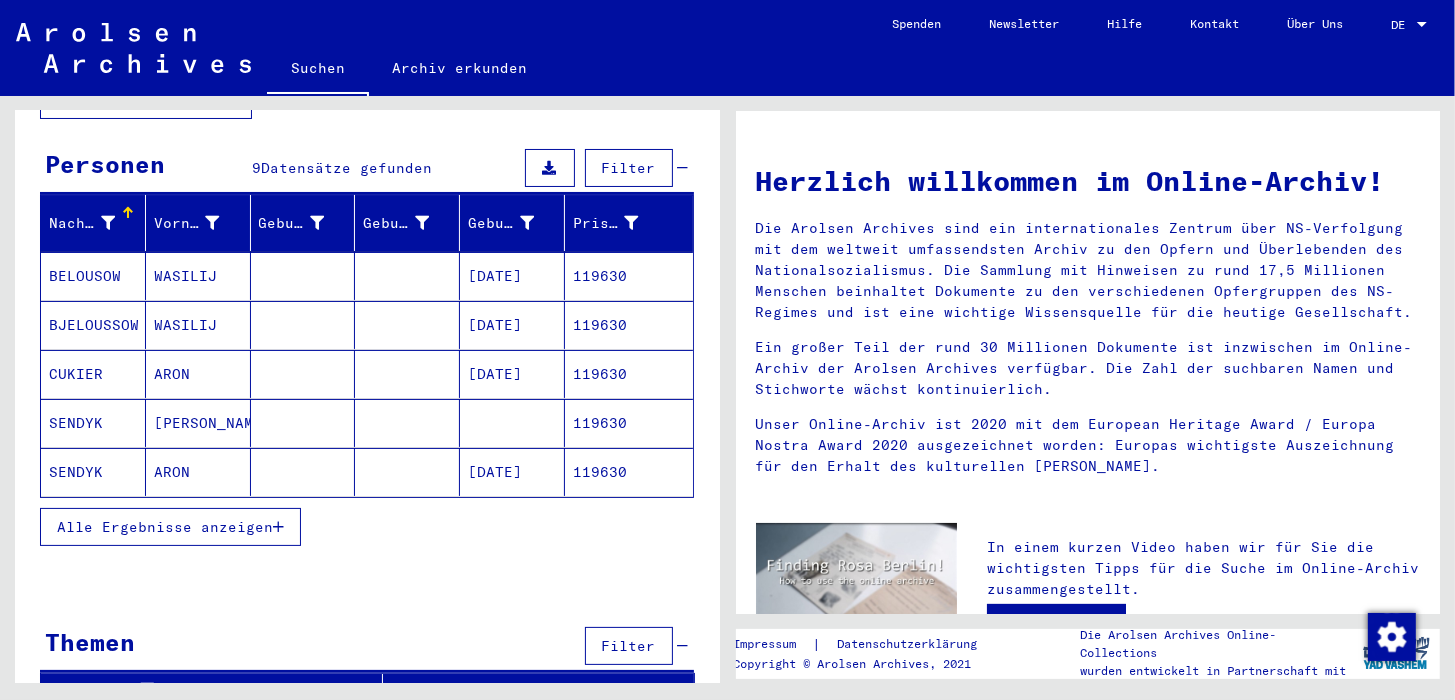 click on "Alle Ergebnisse anzeigen" at bounding box center [165, 527] 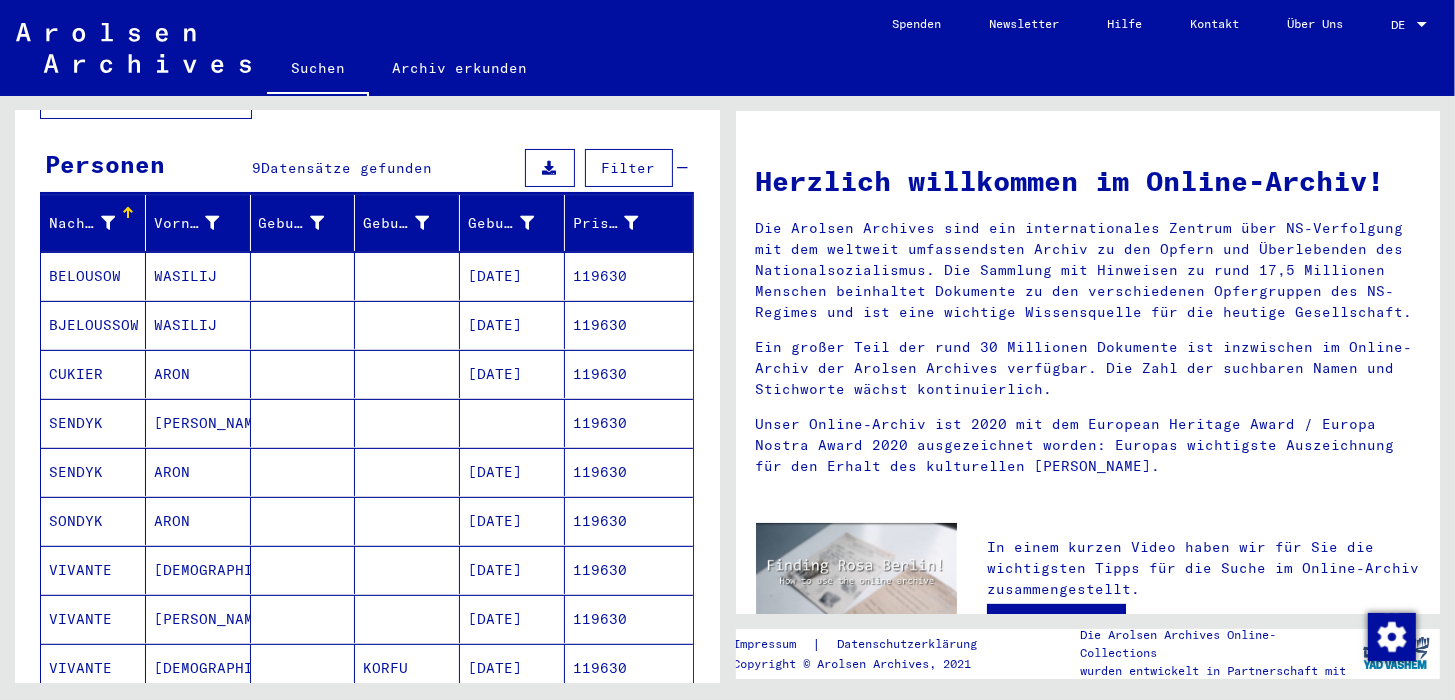 click on "VIVANTE" at bounding box center (93, 619) 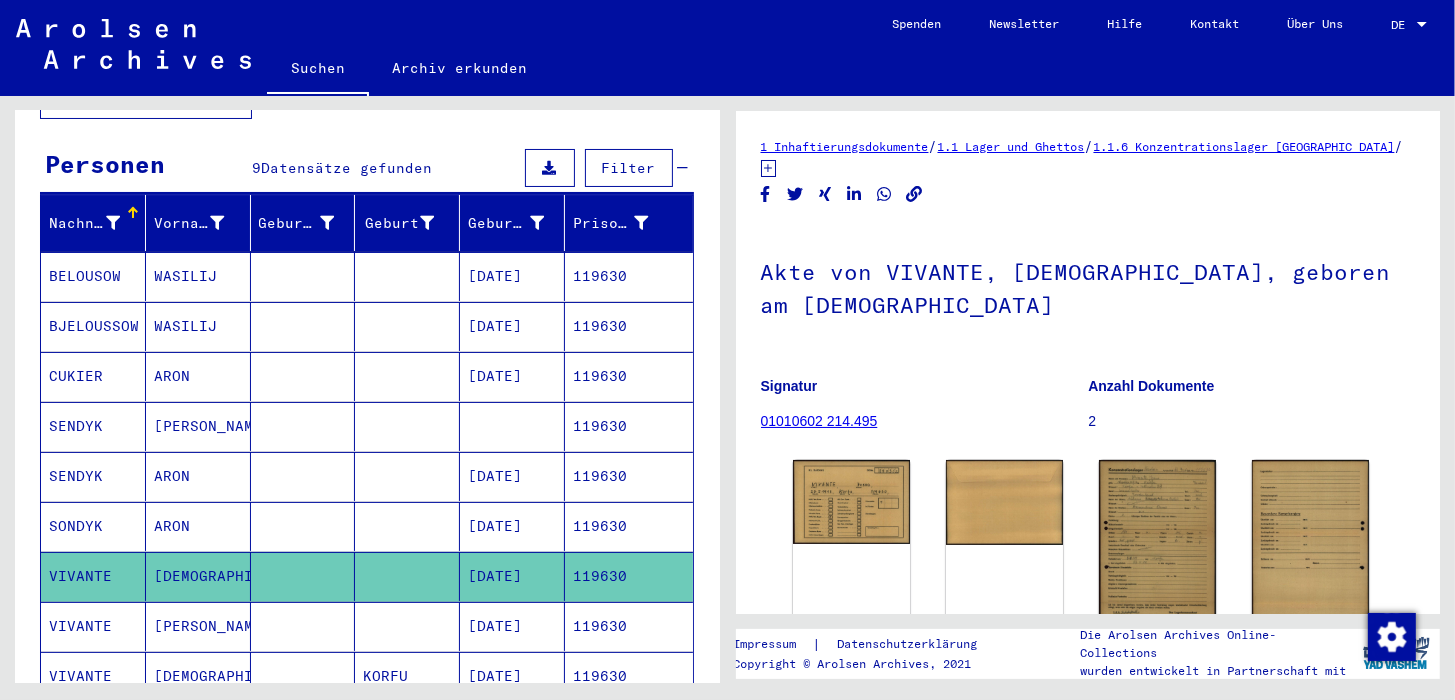 scroll, scrollTop: 0, scrollLeft: 0, axis: both 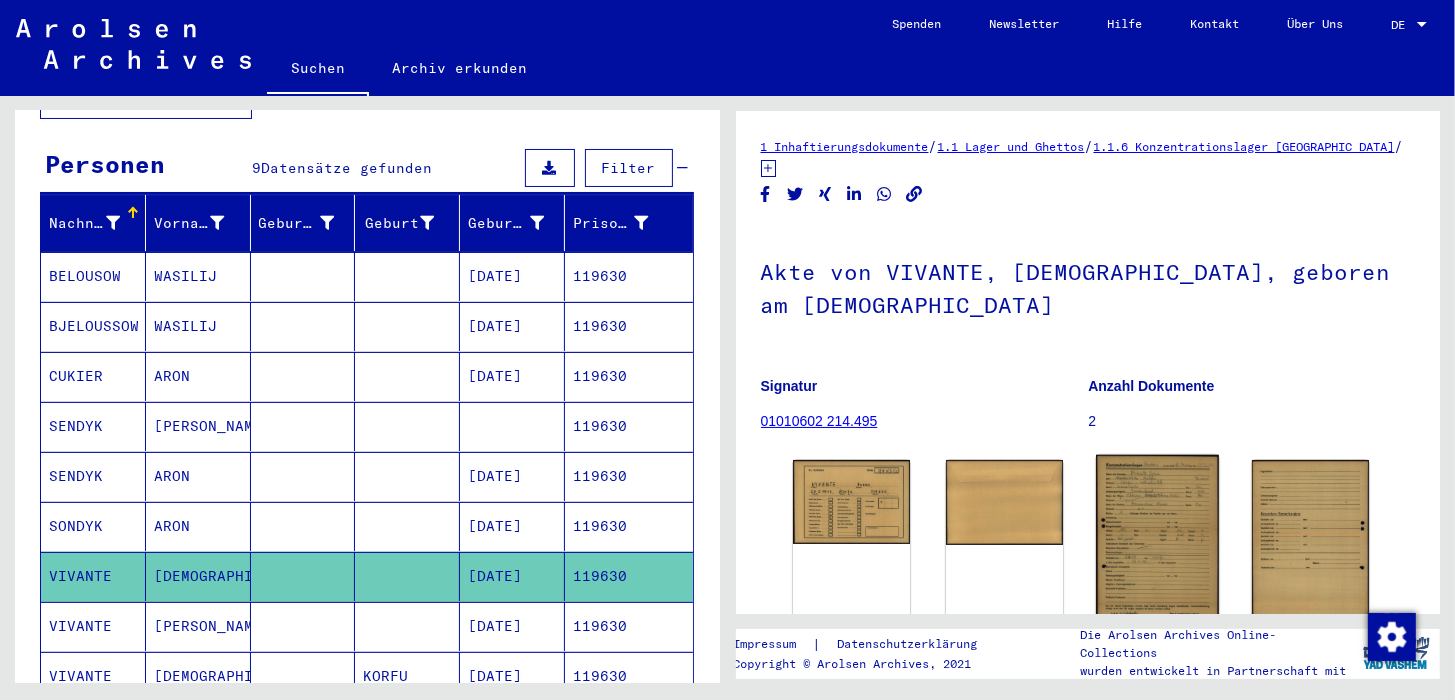 click 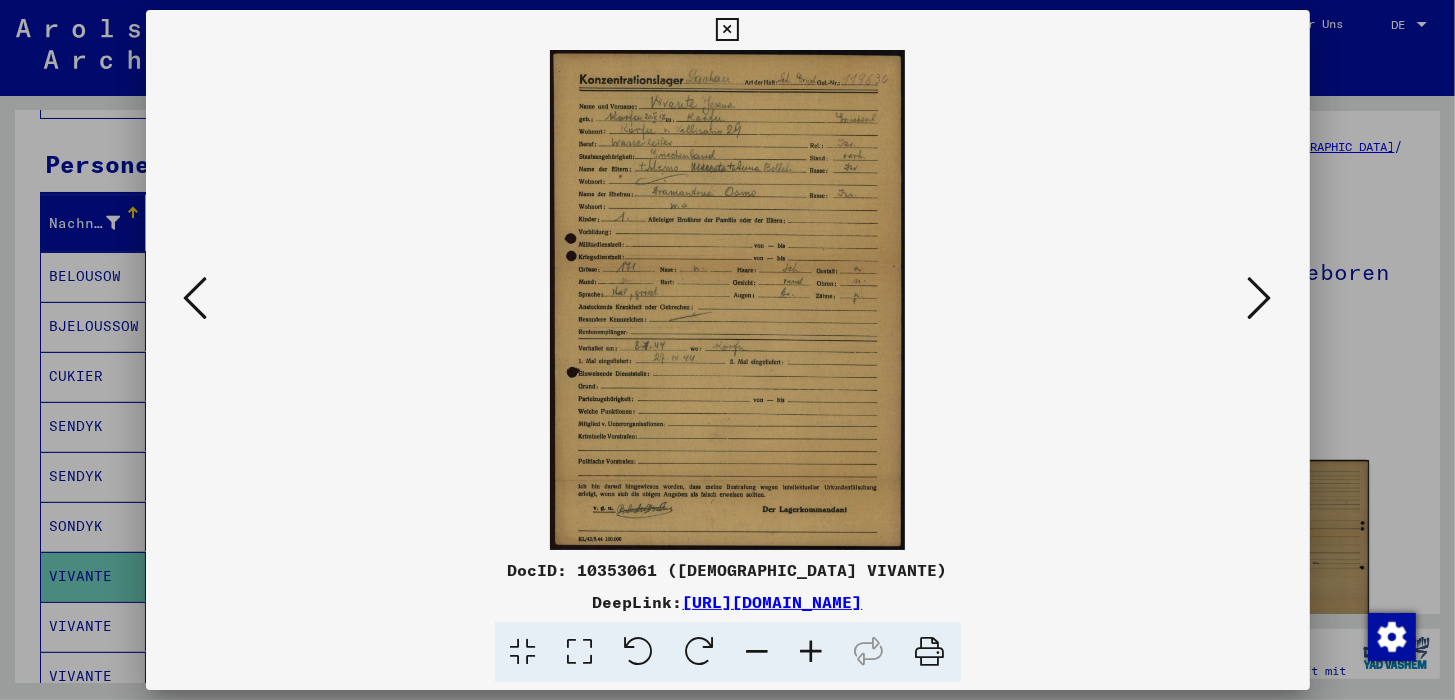 click at bounding box center (812, 652) 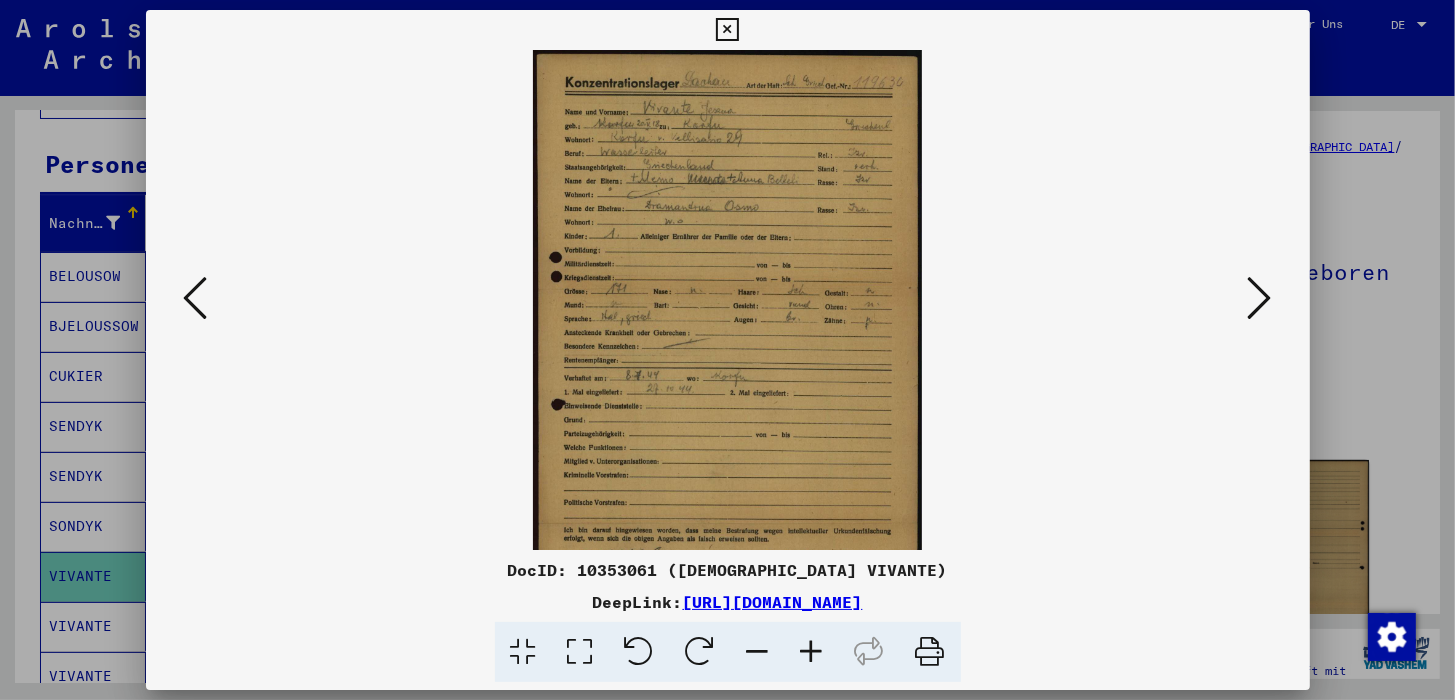 click at bounding box center [812, 652] 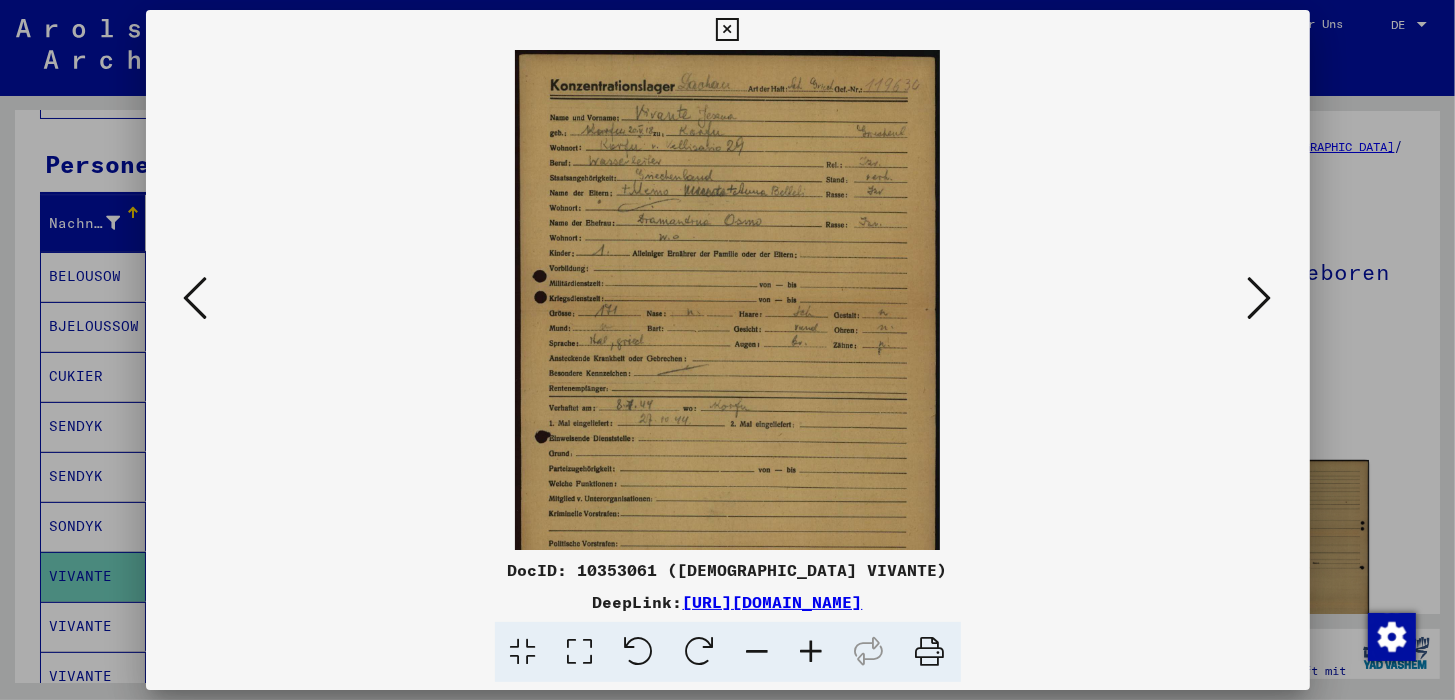click at bounding box center (812, 652) 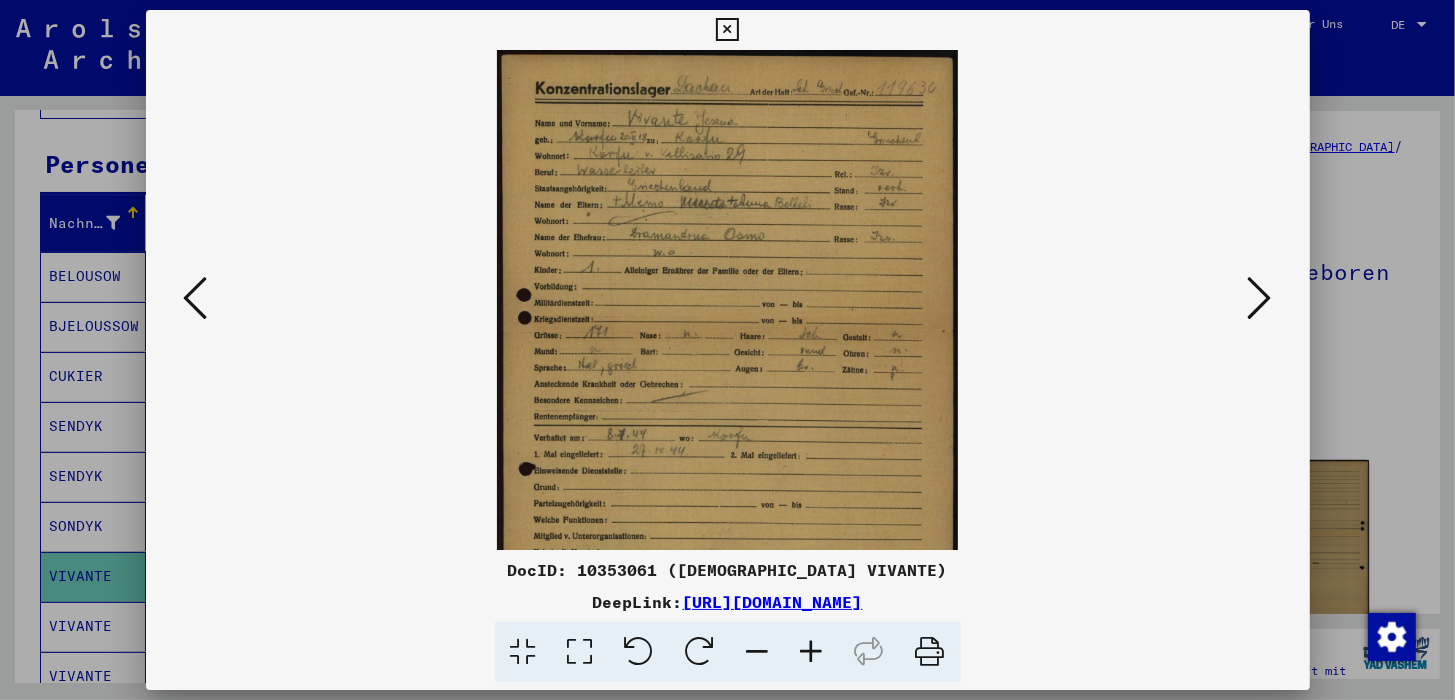 click at bounding box center [812, 652] 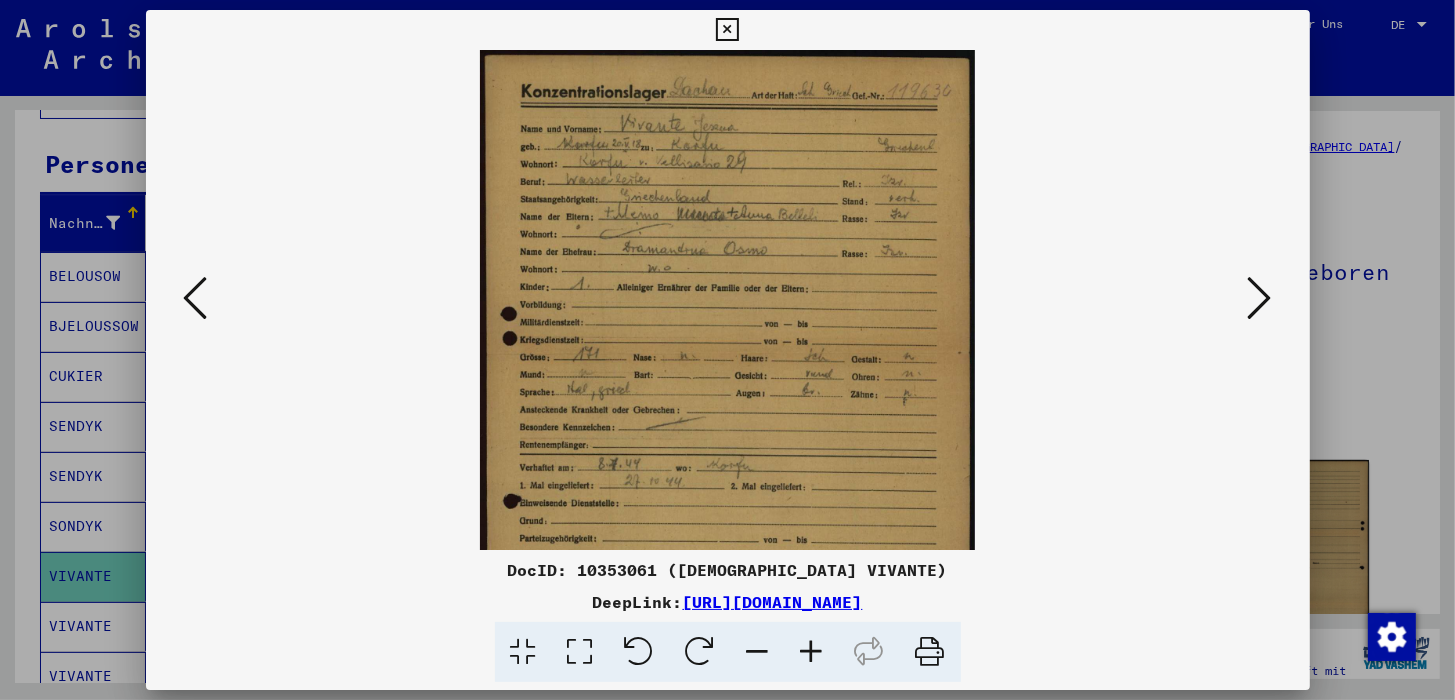 click at bounding box center (812, 652) 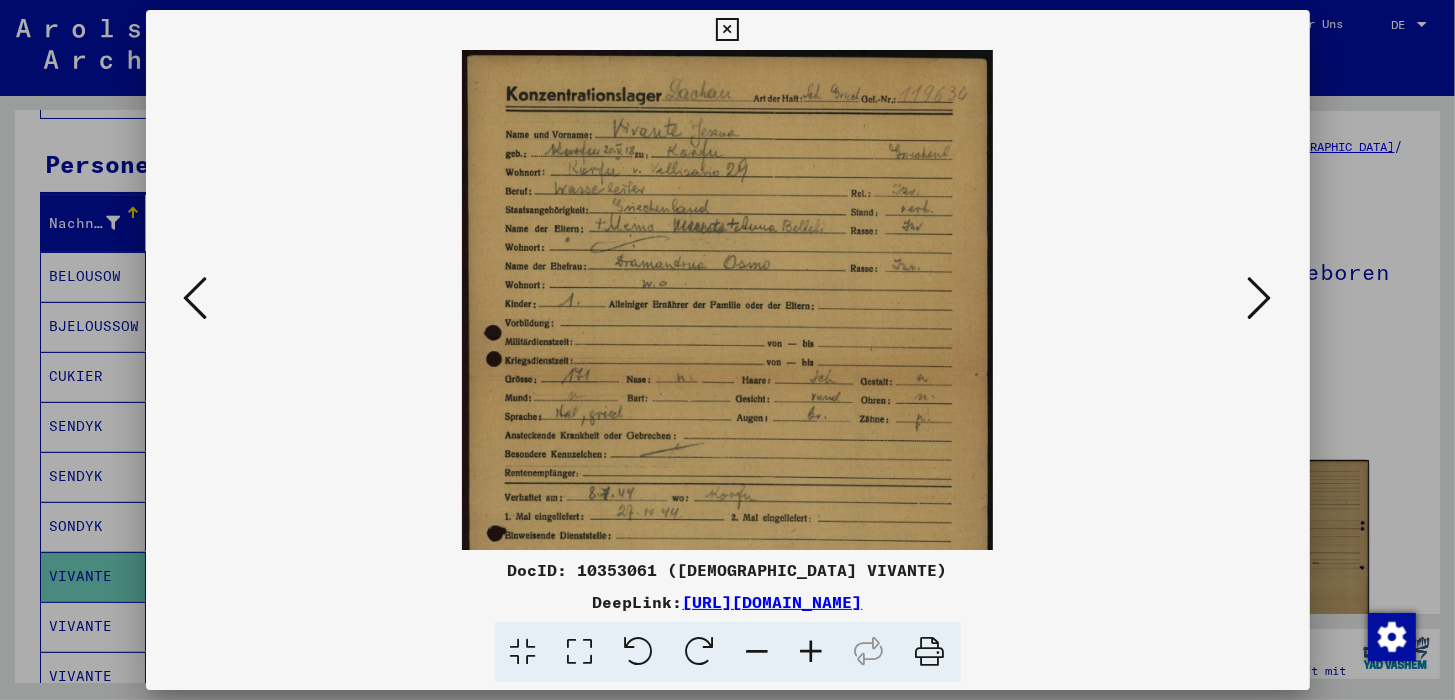 click at bounding box center [812, 652] 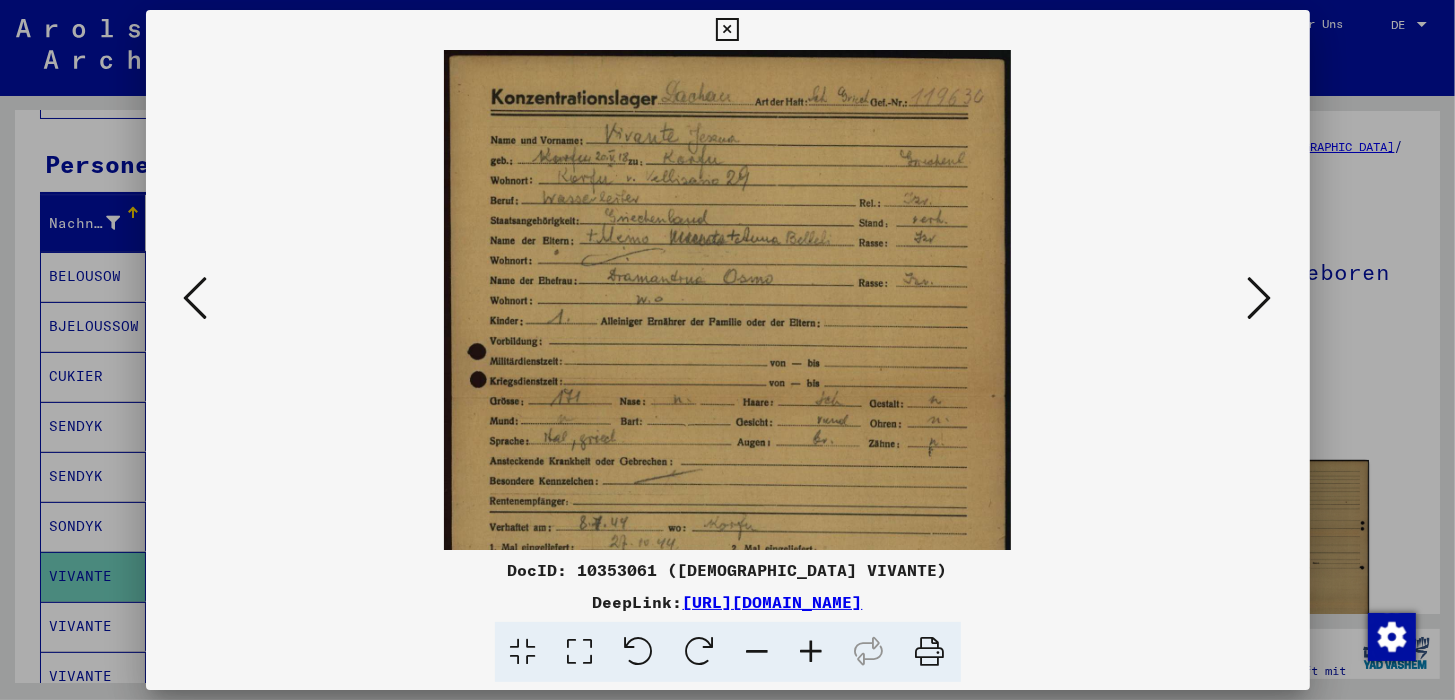 click at bounding box center [812, 652] 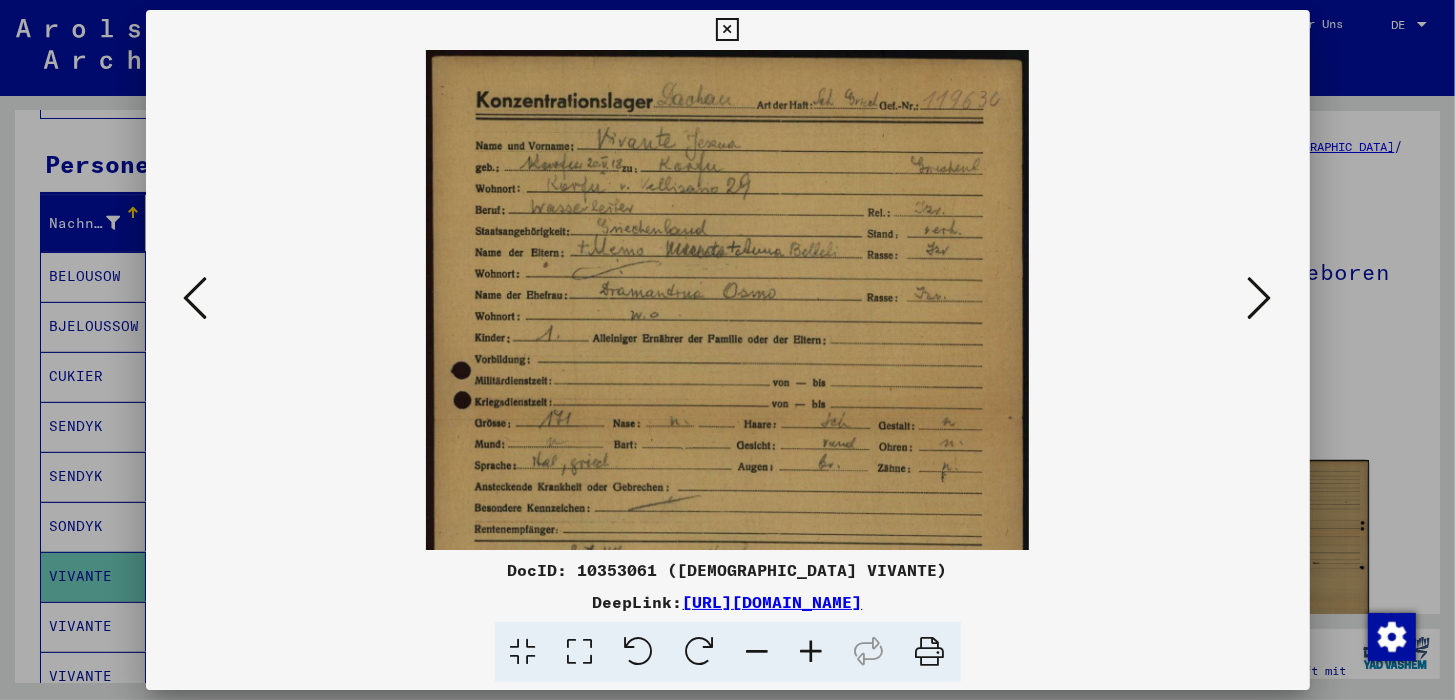 click at bounding box center (812, 652) 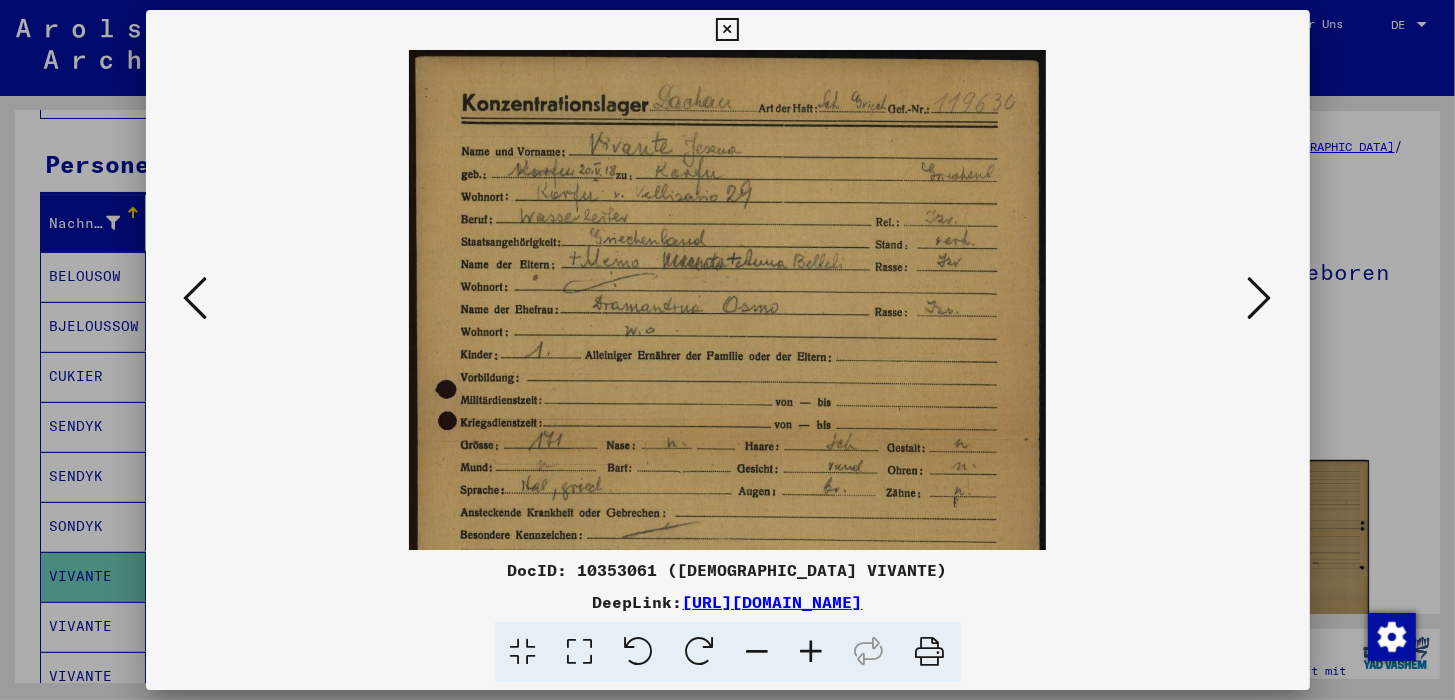 click at bounding box center (812, 652) 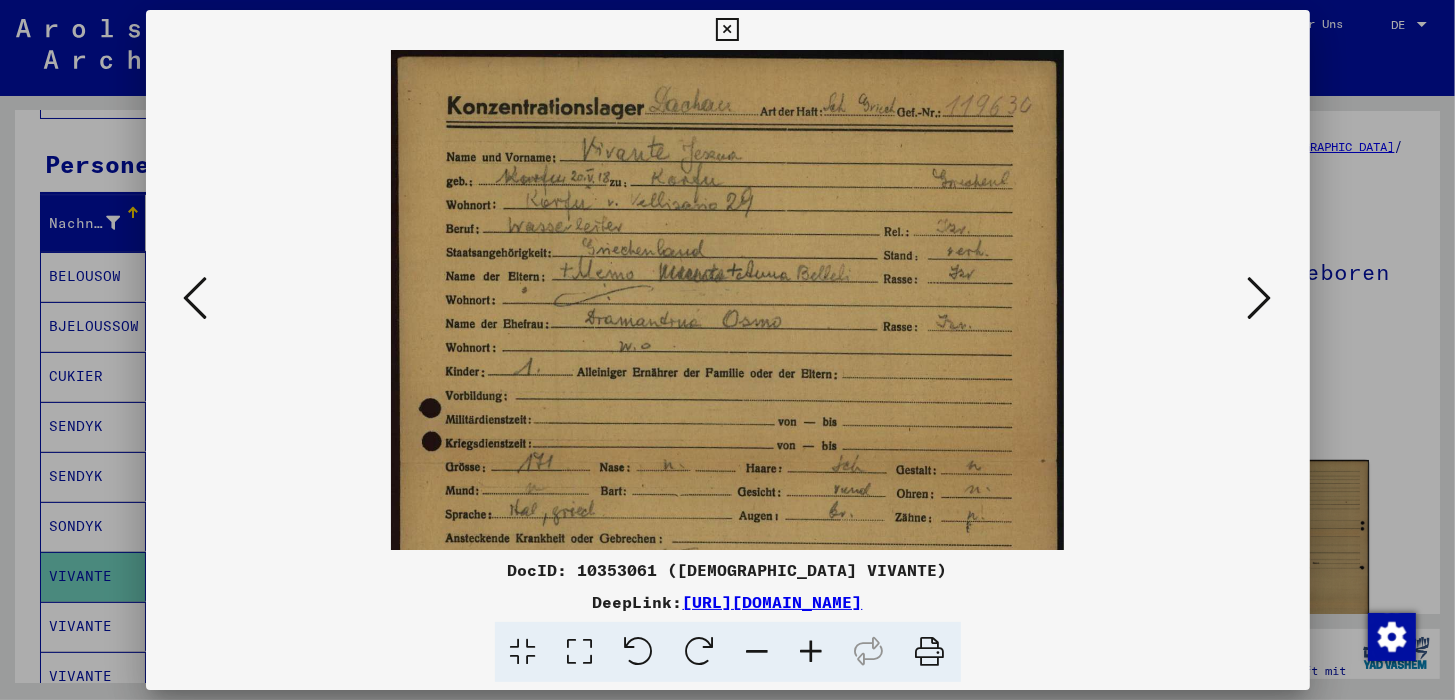 click at bounding box center [812, 652] 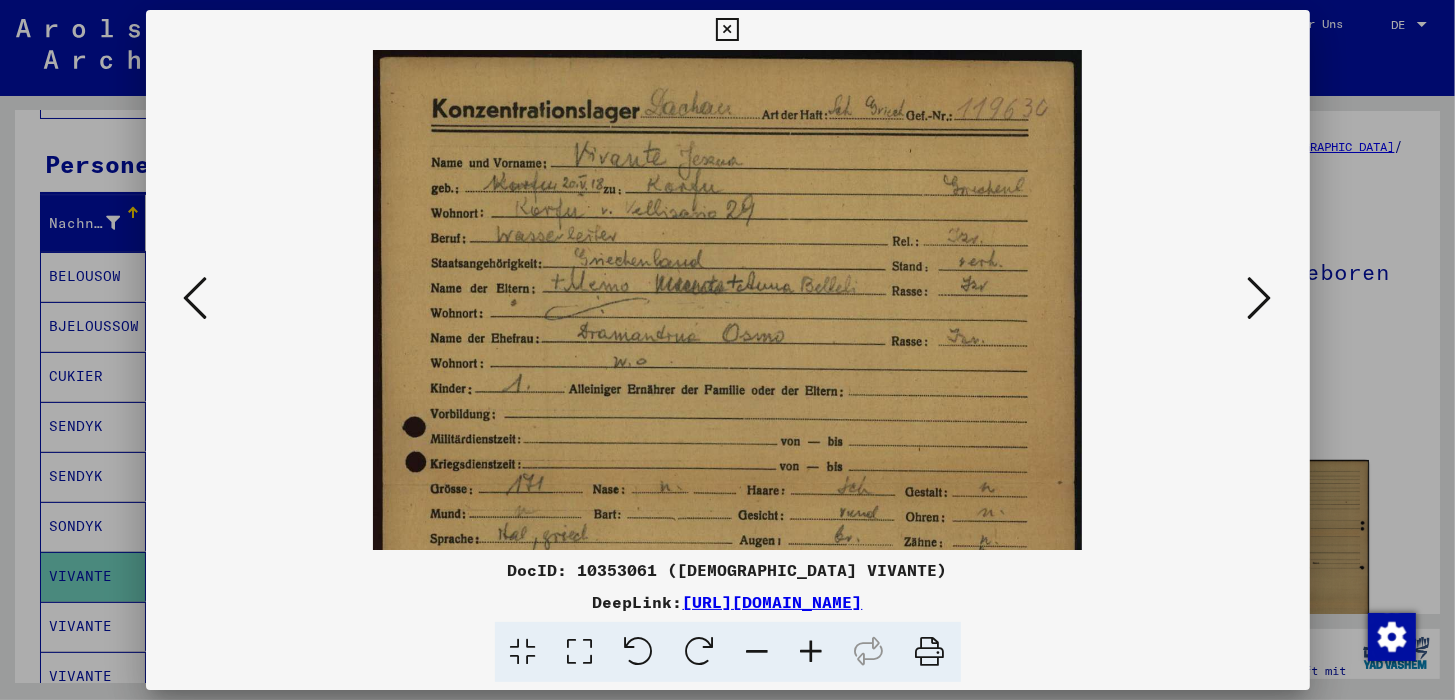 click at bounding box center [812, 652] 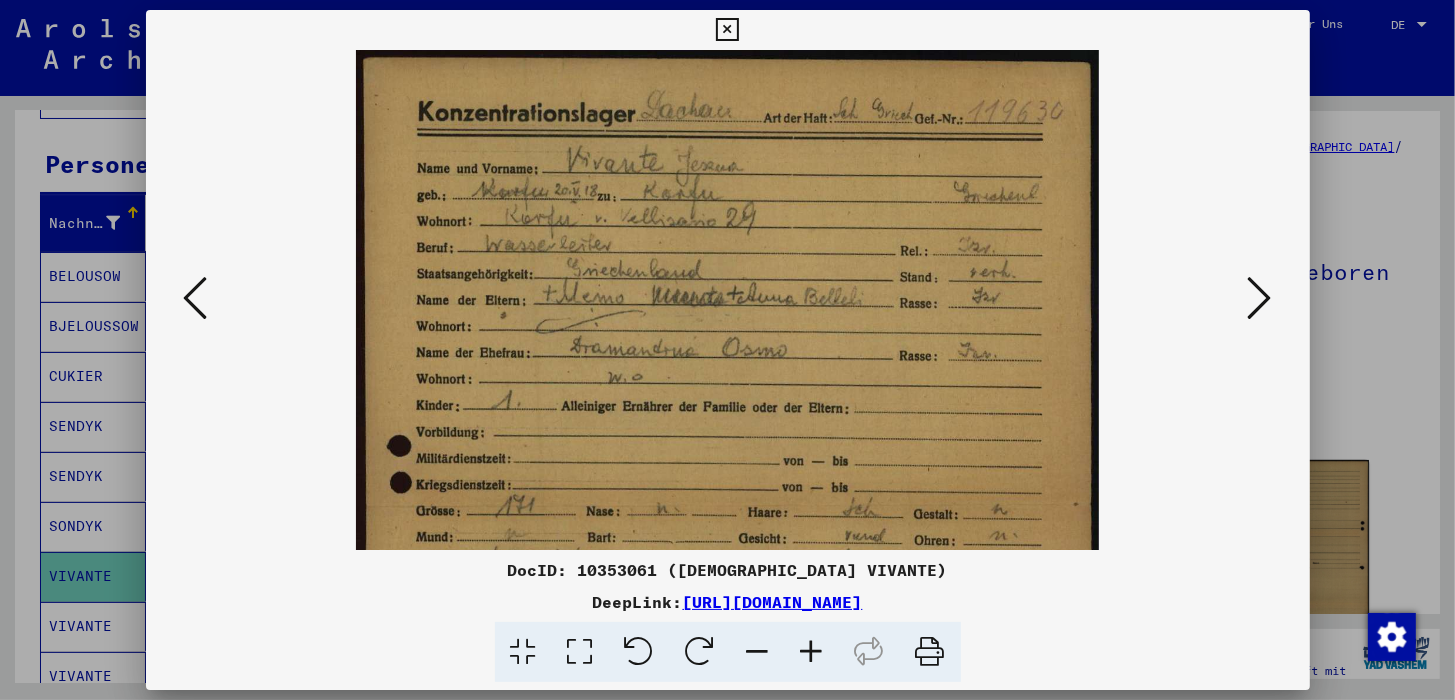 click at bounding box center [812, 652] 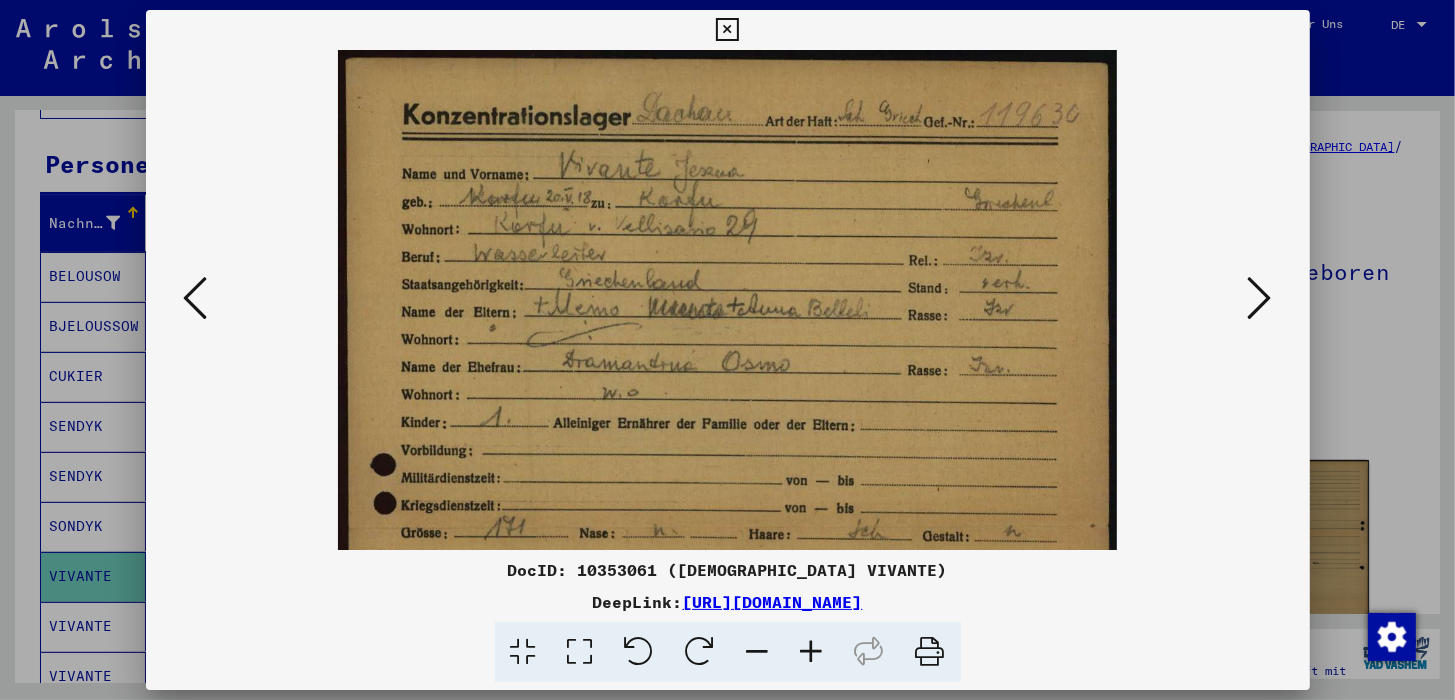 click at bounding box center (812, 652) 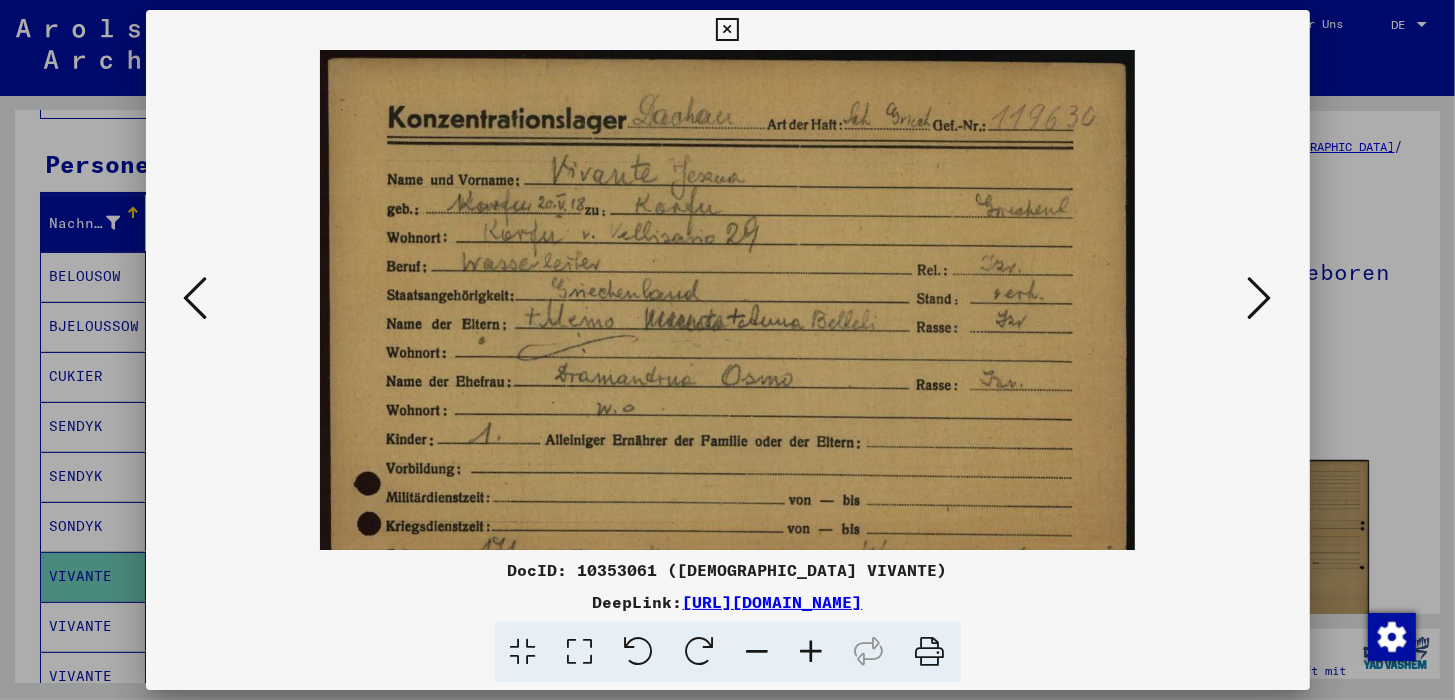 click at bounding box center (812, 652) 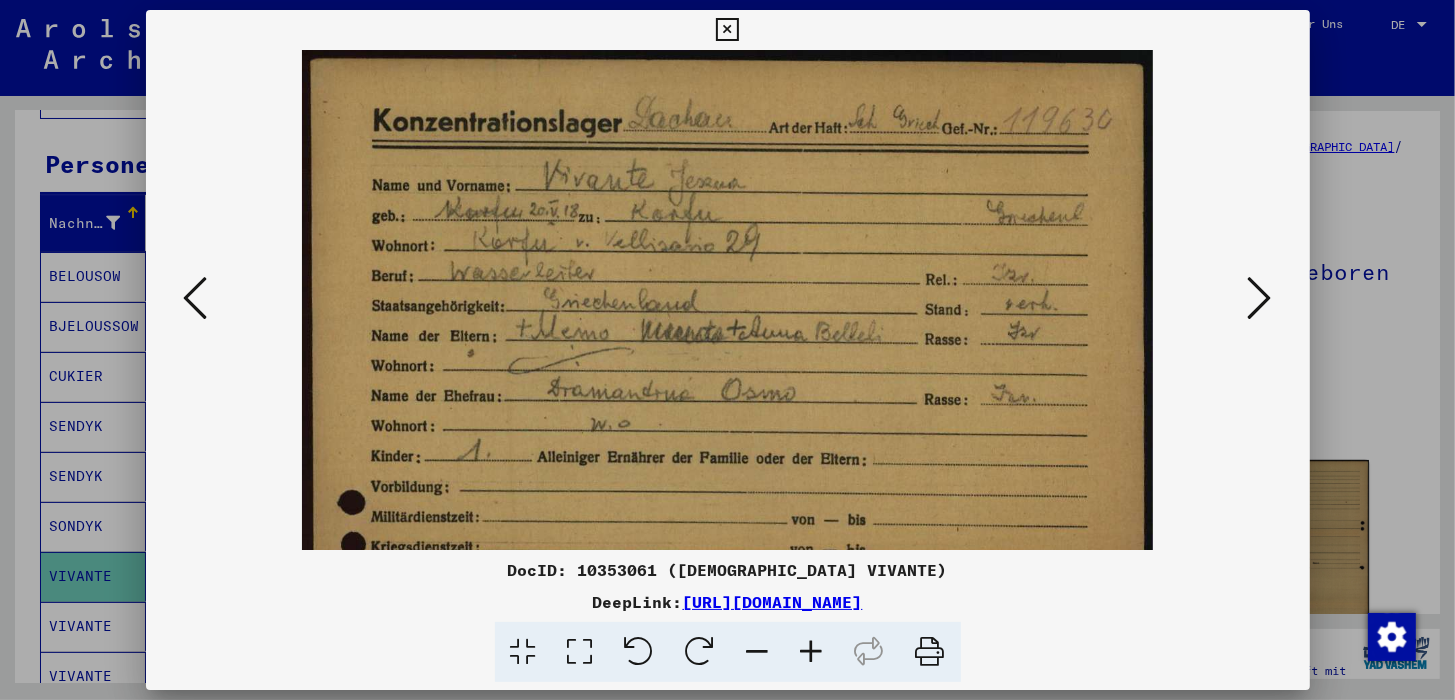 click at bounding box center [812, 652] 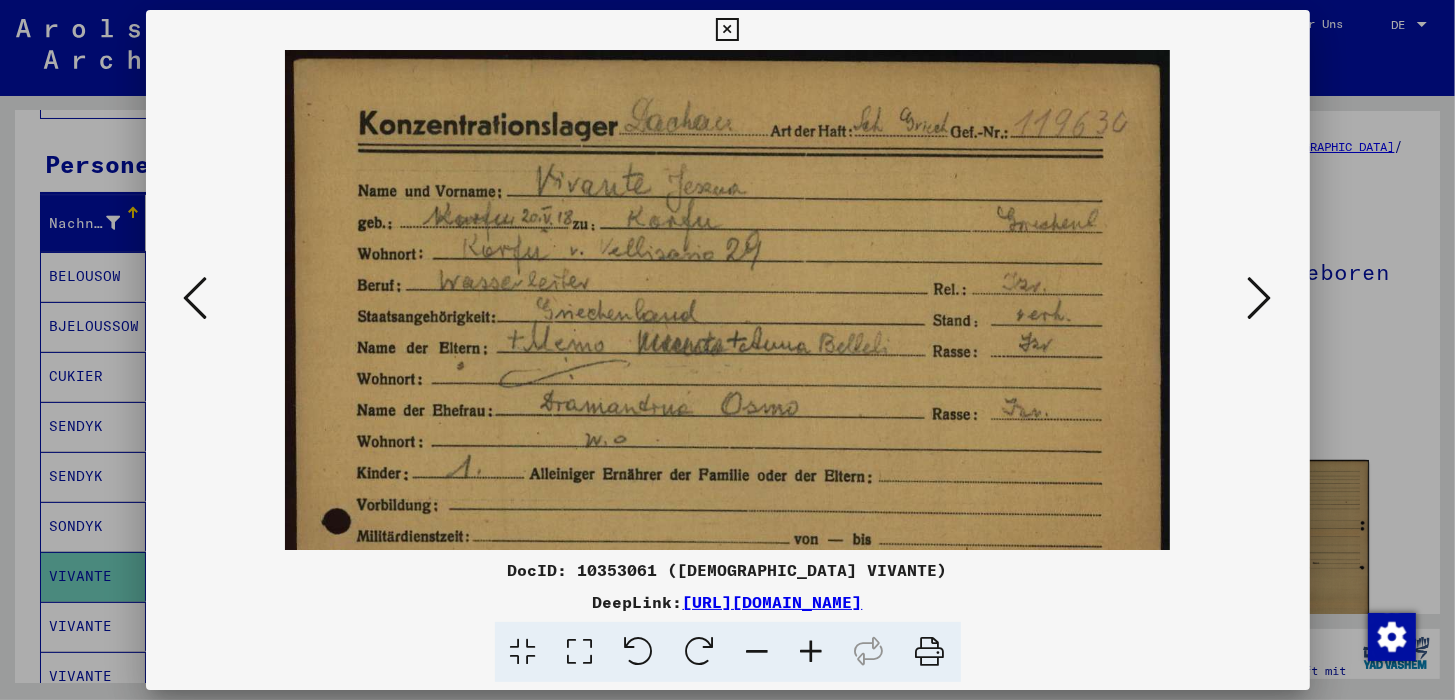 click at bounding box center (812, 652) 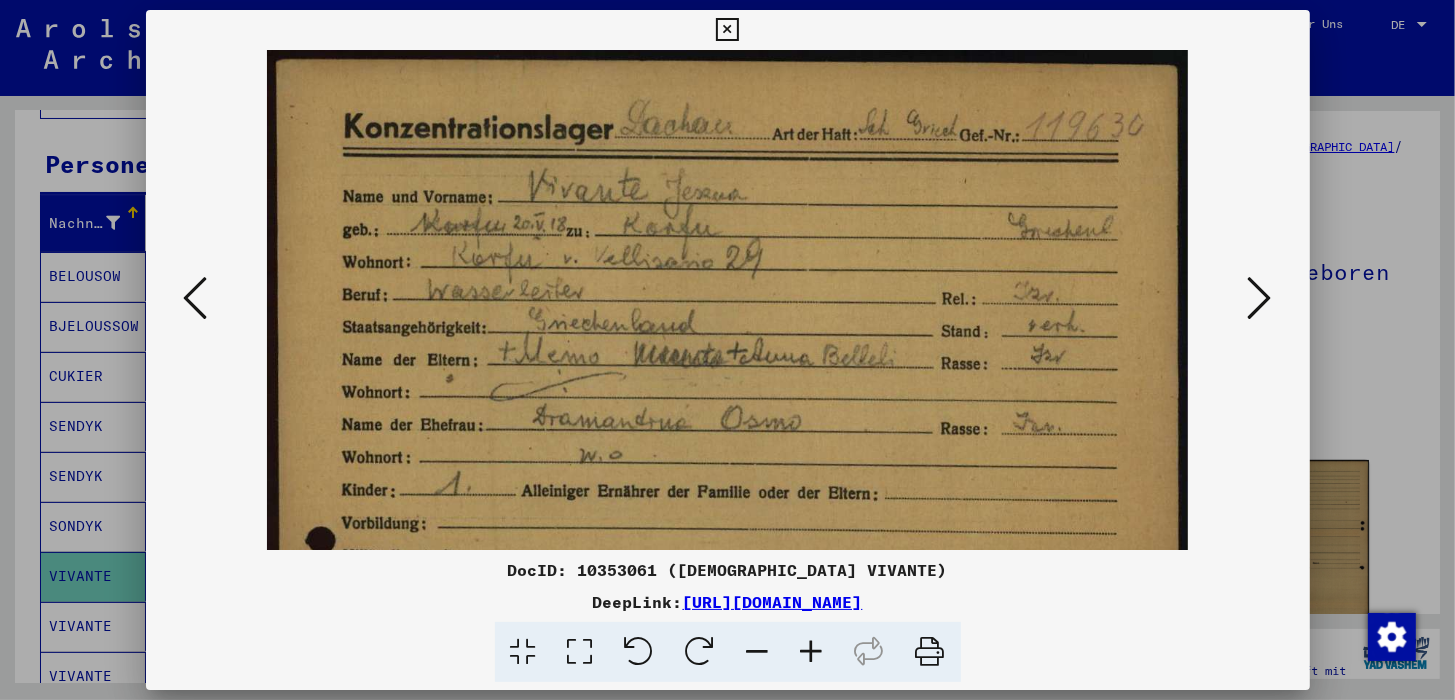 click at bounding box center [812, 652] 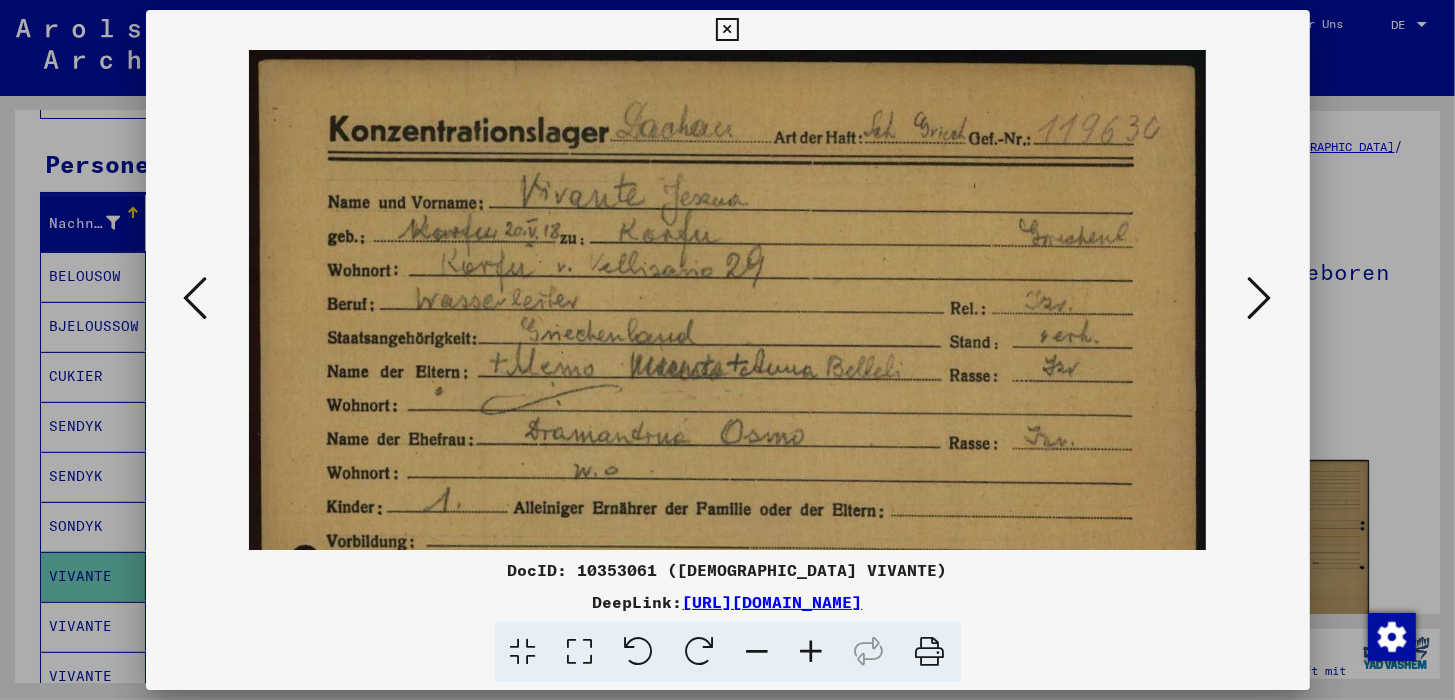 click at bounding box center [812, 652] 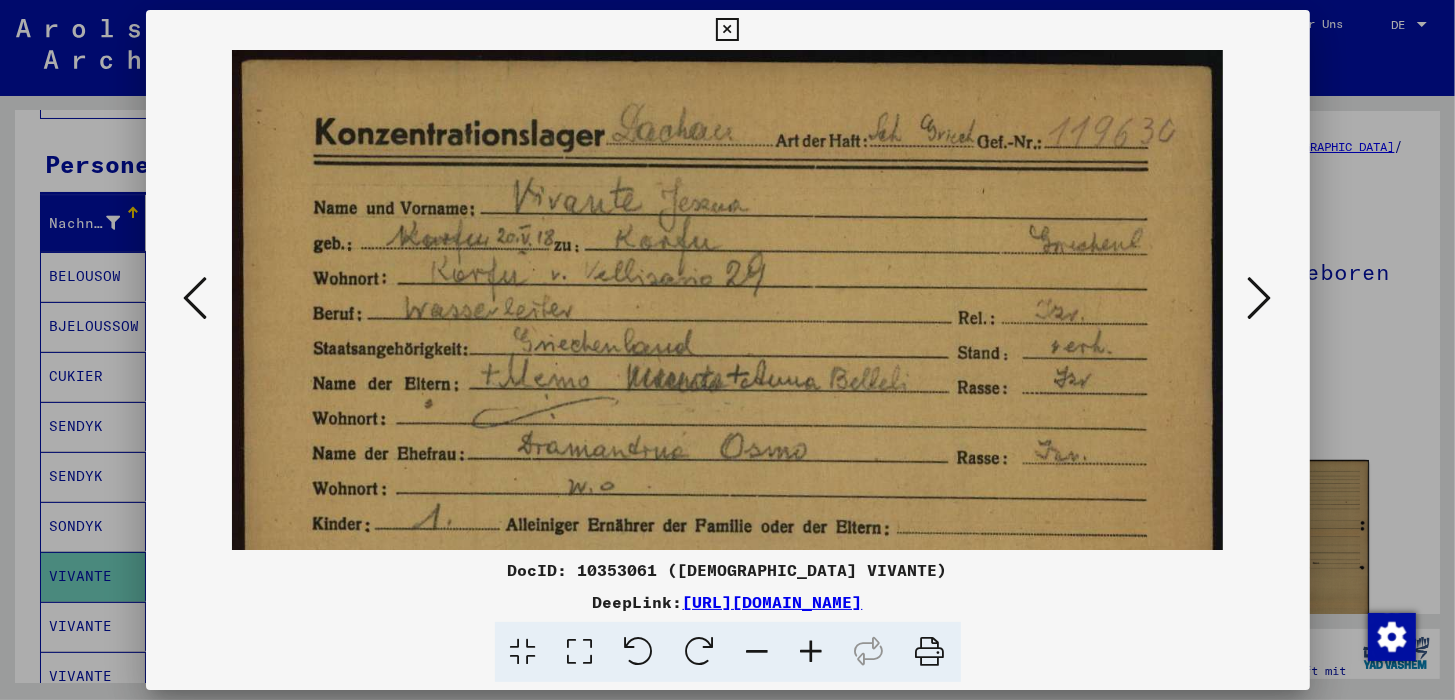 click at bounding box center [812, 652] 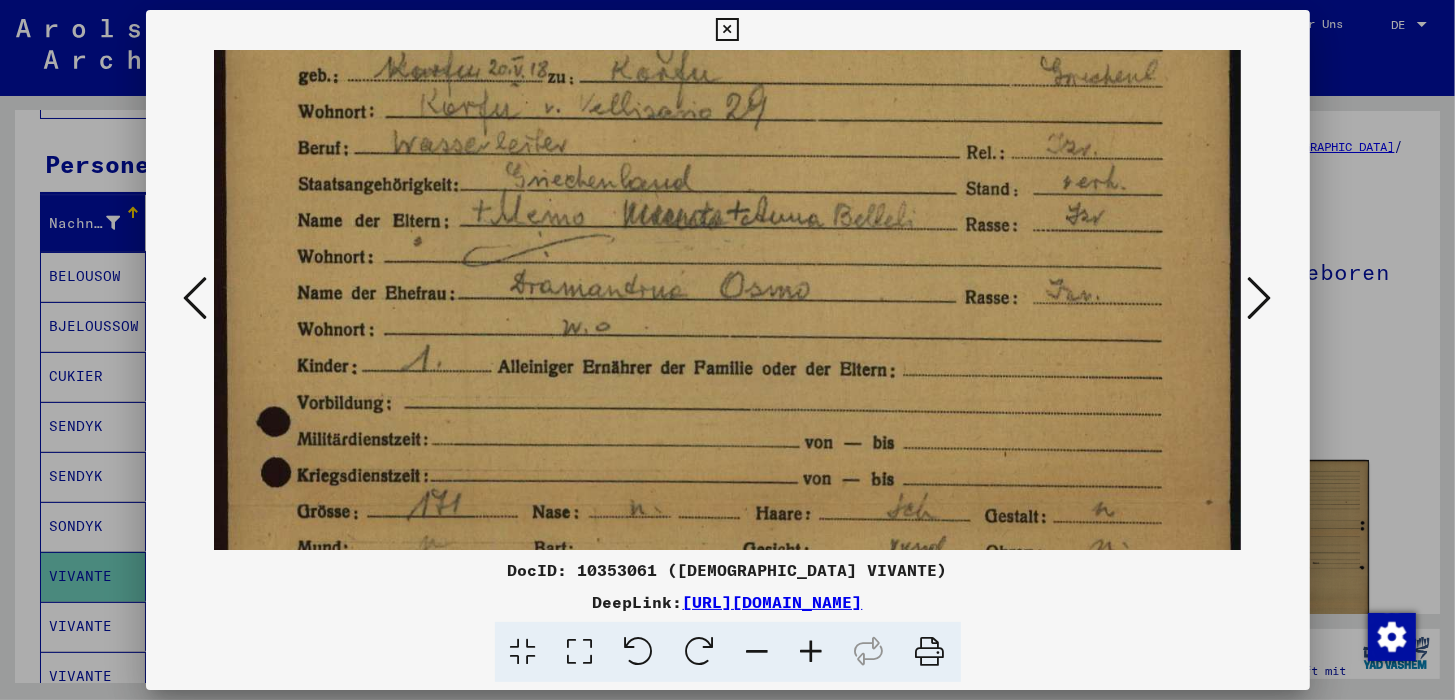 drag, startPoint x: 662, startPoint y: 368, endPoint x: 656, endPoint y: 188, distance: 180.09998 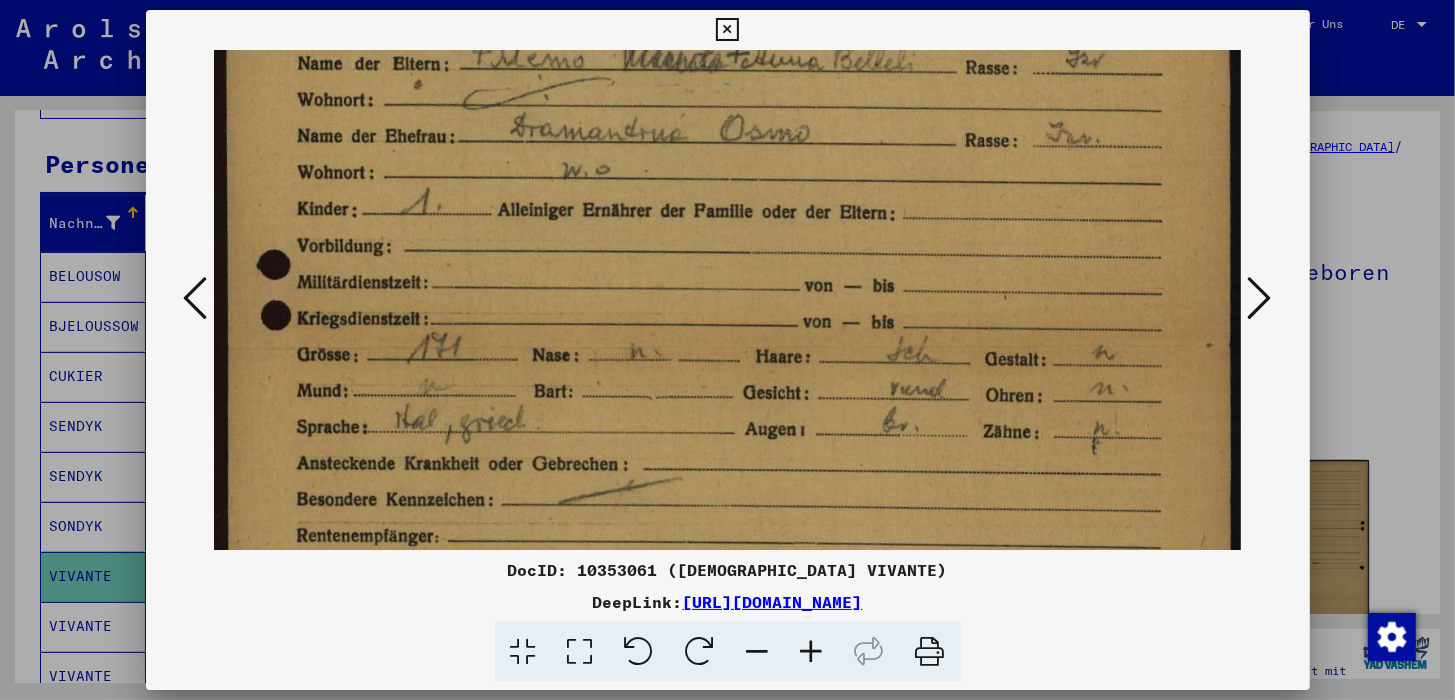 scroll, scrollTop: 333, scrollLeft: 0, axis: vertical 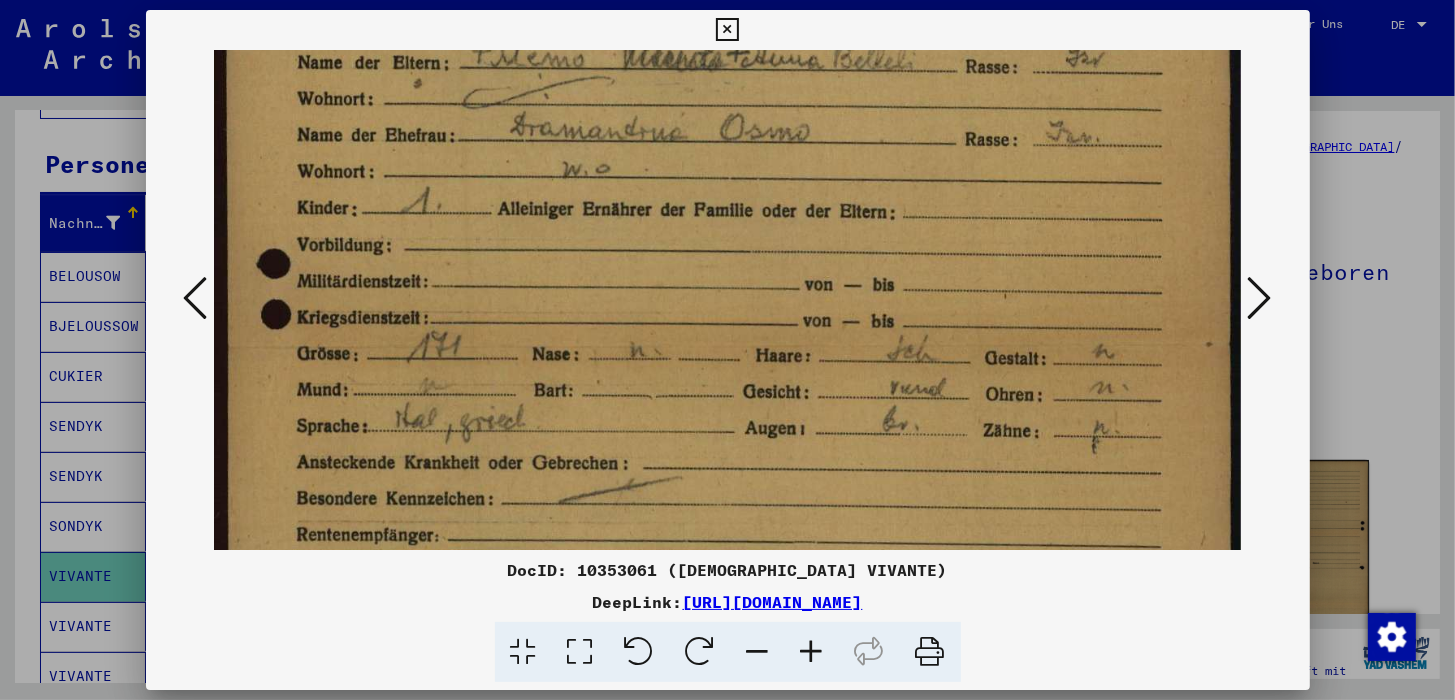 drag, startPoint x: 650, startPoint y: 399, endPoint x: 666, endPoint y: 243, distance: 156.81836 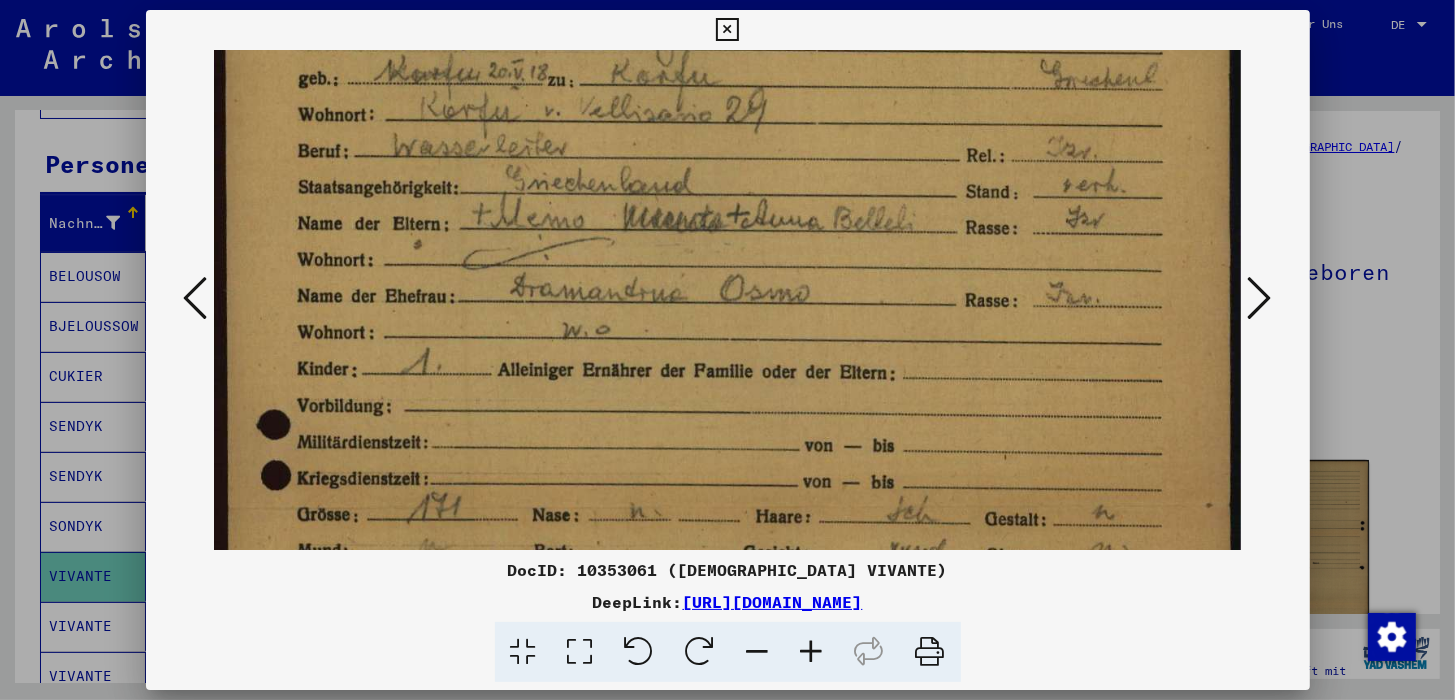 scroll, scrollTop: 162, scrollLeft: 0, axis: vertical 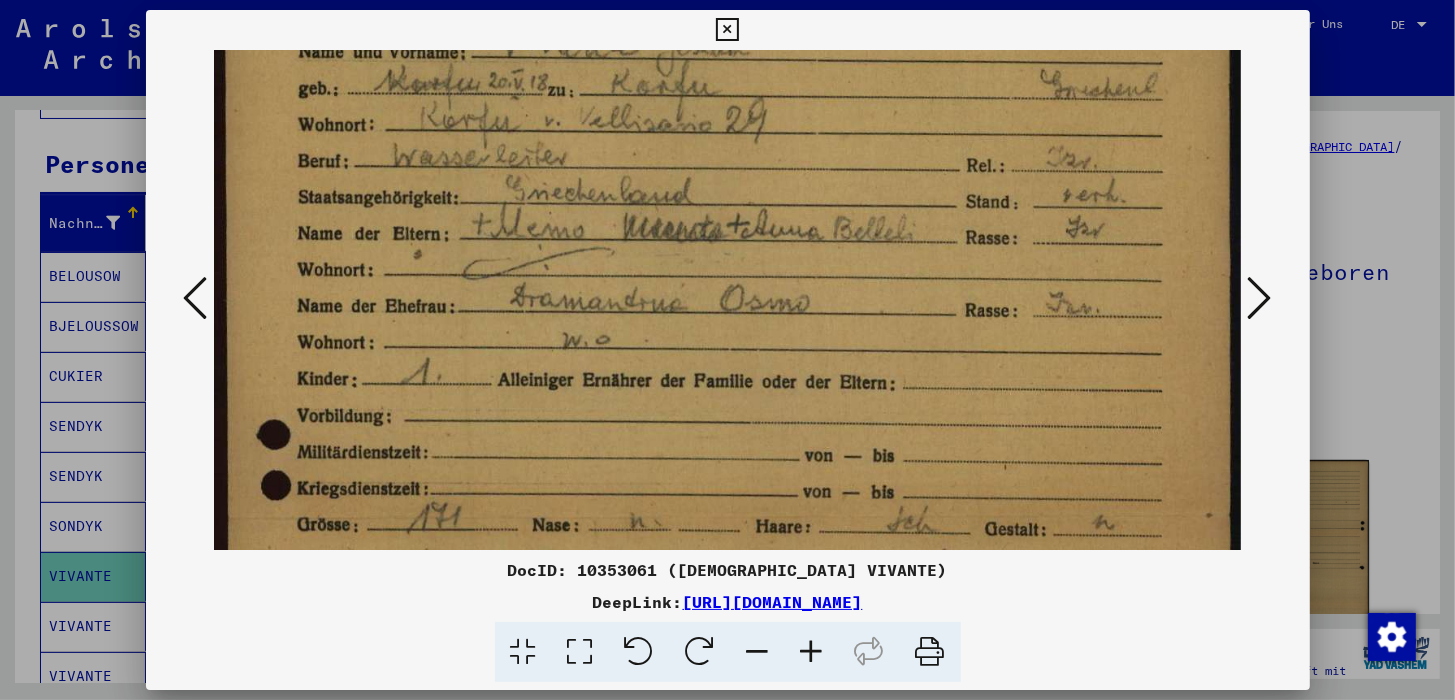 drag, startPoint x: 864, startPoint y: 236, endPoint x: 857, endPoint y: 409, distance: 173.14156 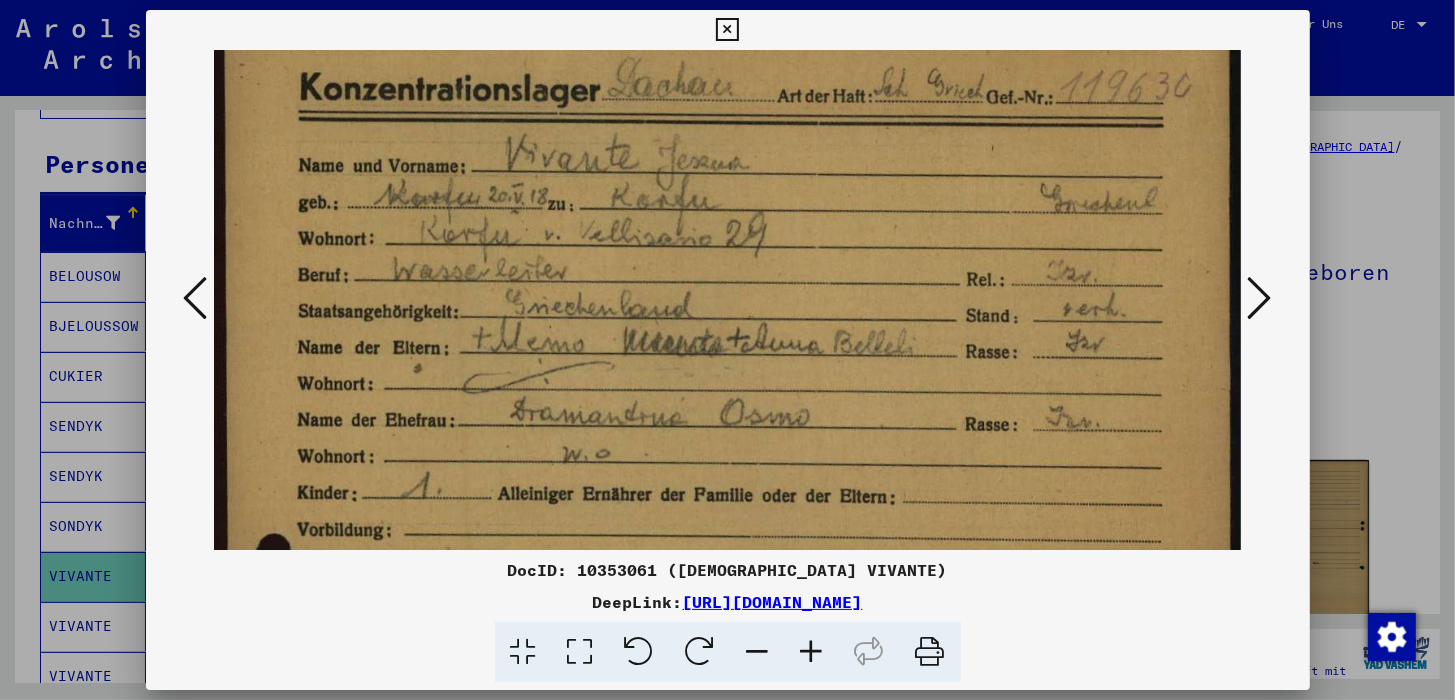 scroll, scrollTop: 64, scrollLeft: 0, axis: vertical 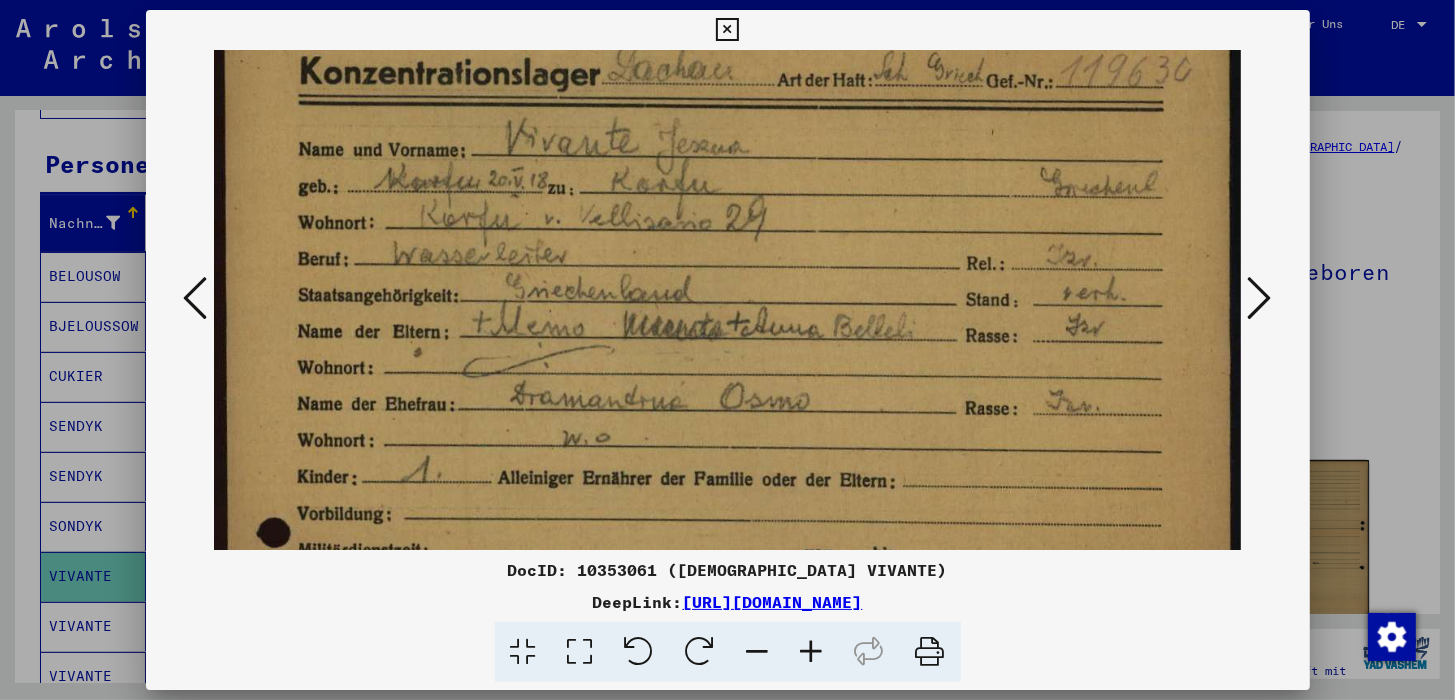 drag, startPoint x: 825, startPoint y: 288, endPoint x: 822, endPoint y: 386, distance: 98.045906 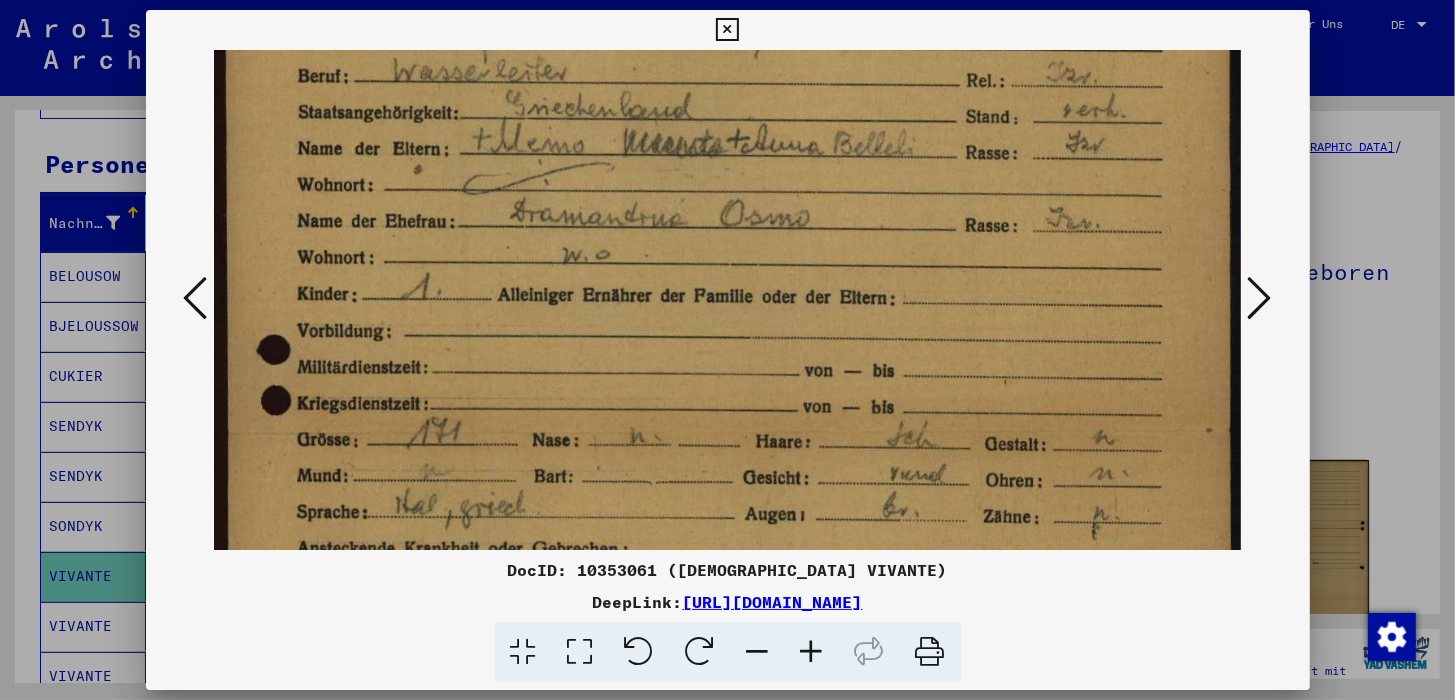 drag, startPoint x: 661, startPoint y: 391, endPoint x: 652, endPoint y: 207, distance: 184.21997 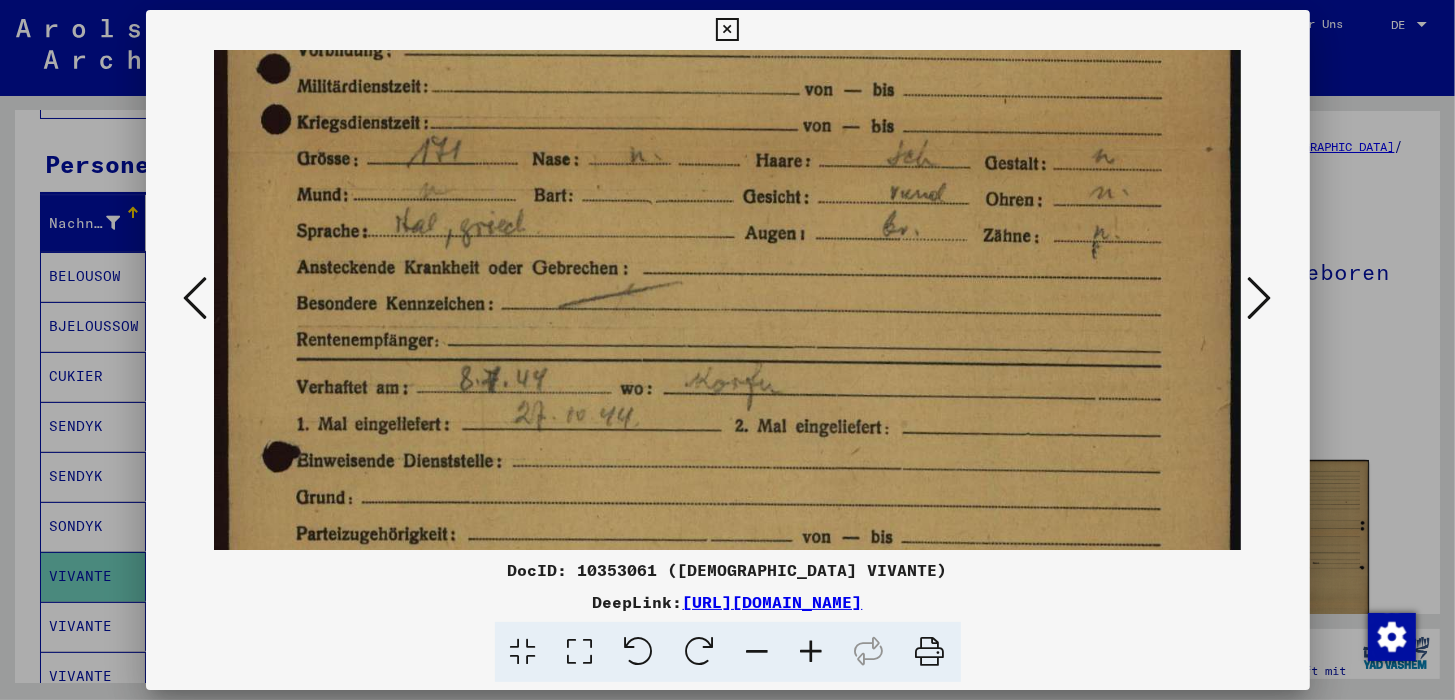 scroll, scrollTop: 533, scrollLeft: 0, axis: vertical 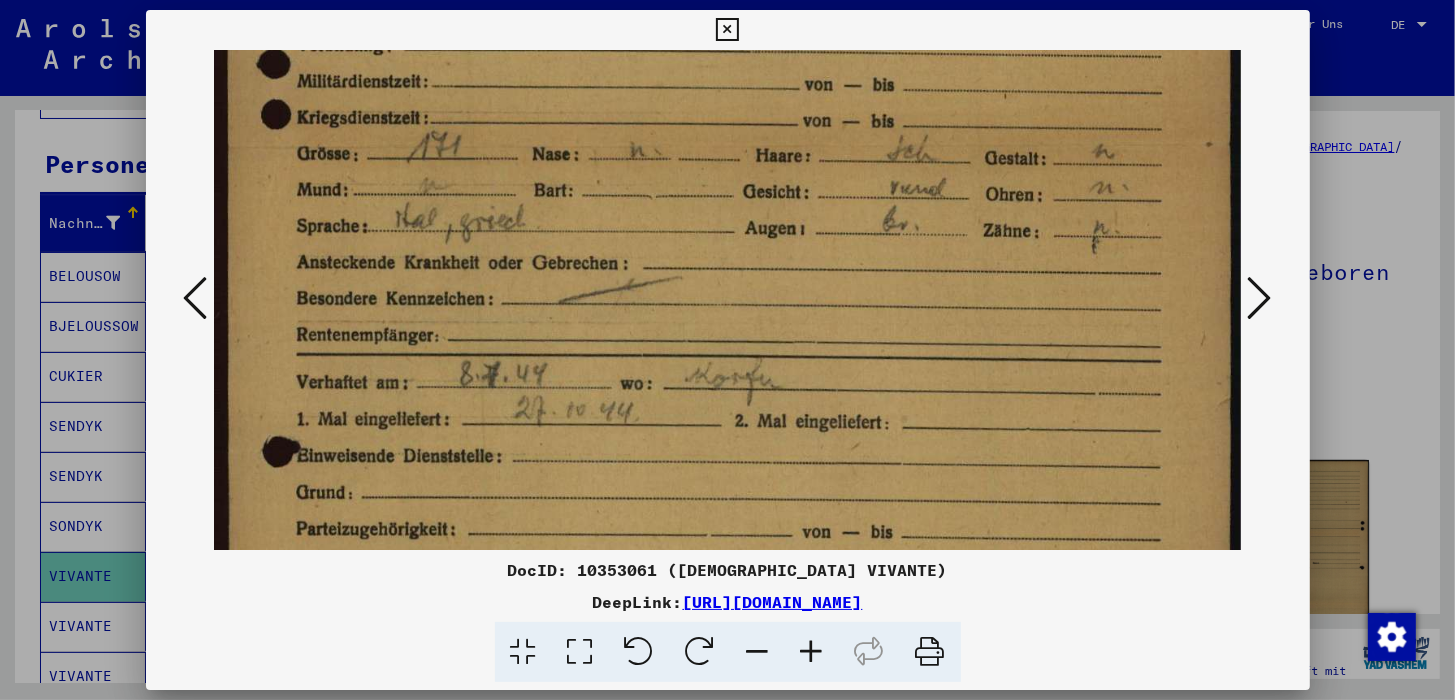 drag, startPoint x: 710, startPoint y: 444, endPoint x: 670, endPoint y: 162, distance: 284.82275 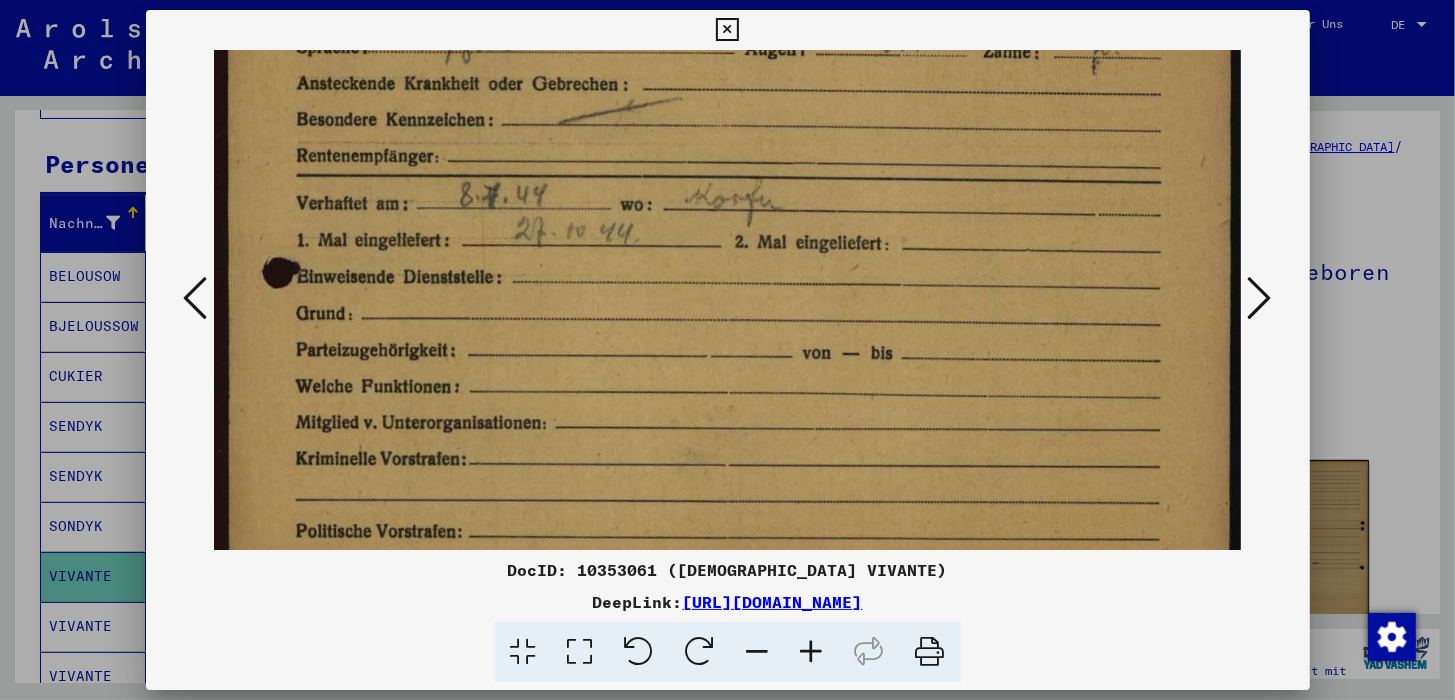 scroll, scrollTop: 729, scrollLeft: 0, axis: vertical 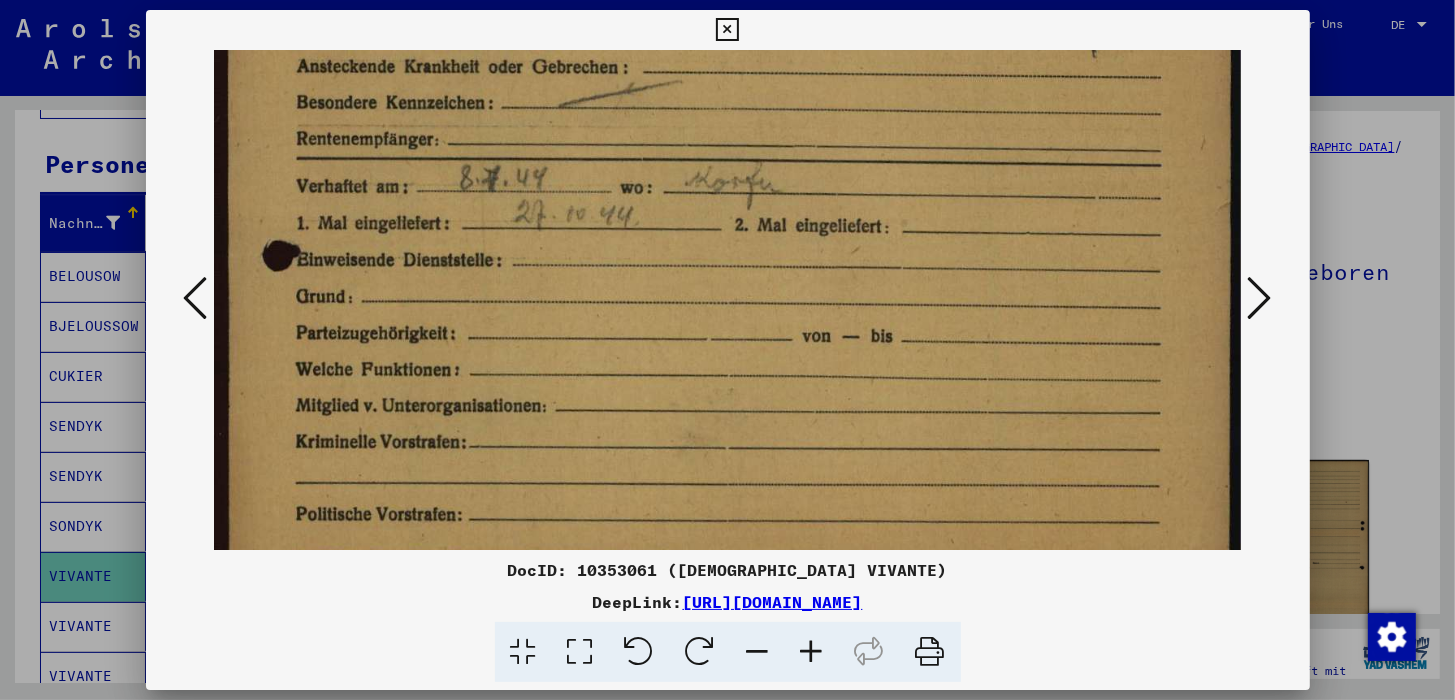 drag, startPoint x: 721, startPoint y: 485, endPoint x: 717, endPoint y: 288, distance: 197.0406 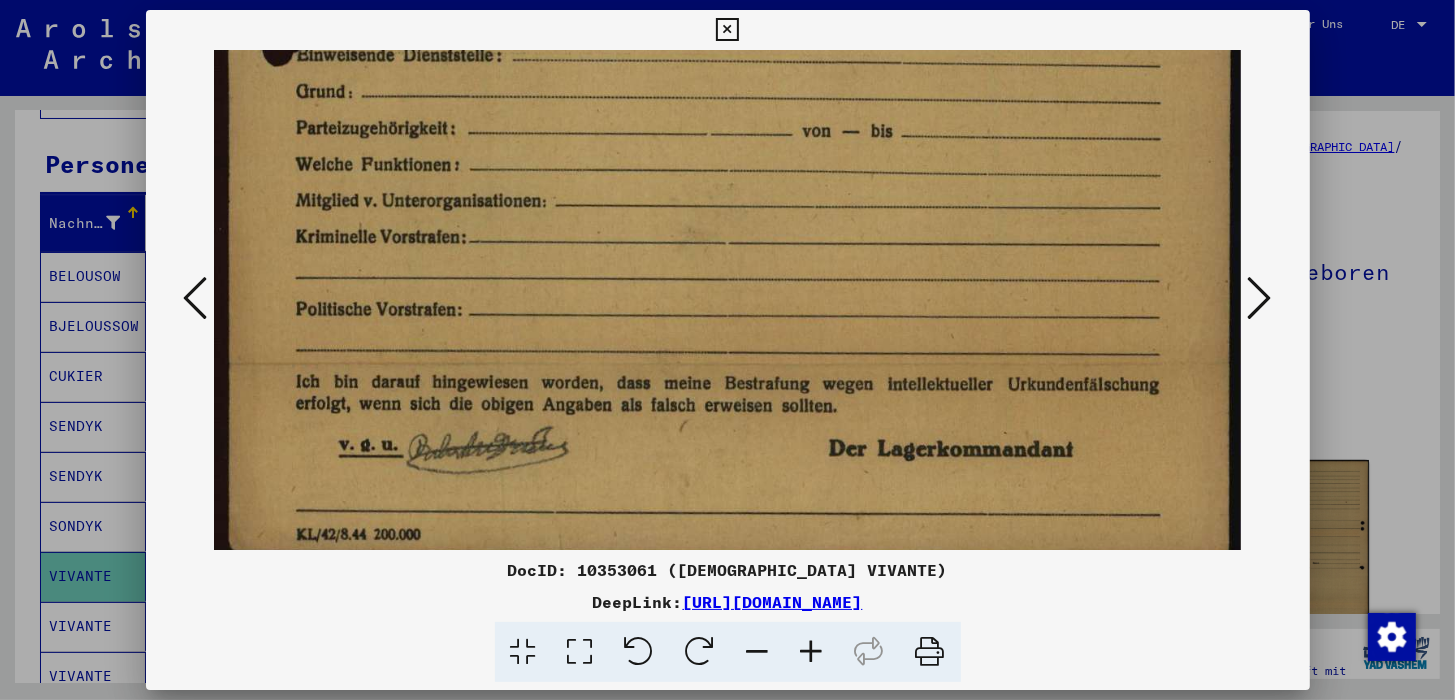 scroll, scrollTop: 908, scrollLeft: 0, axis: vertical 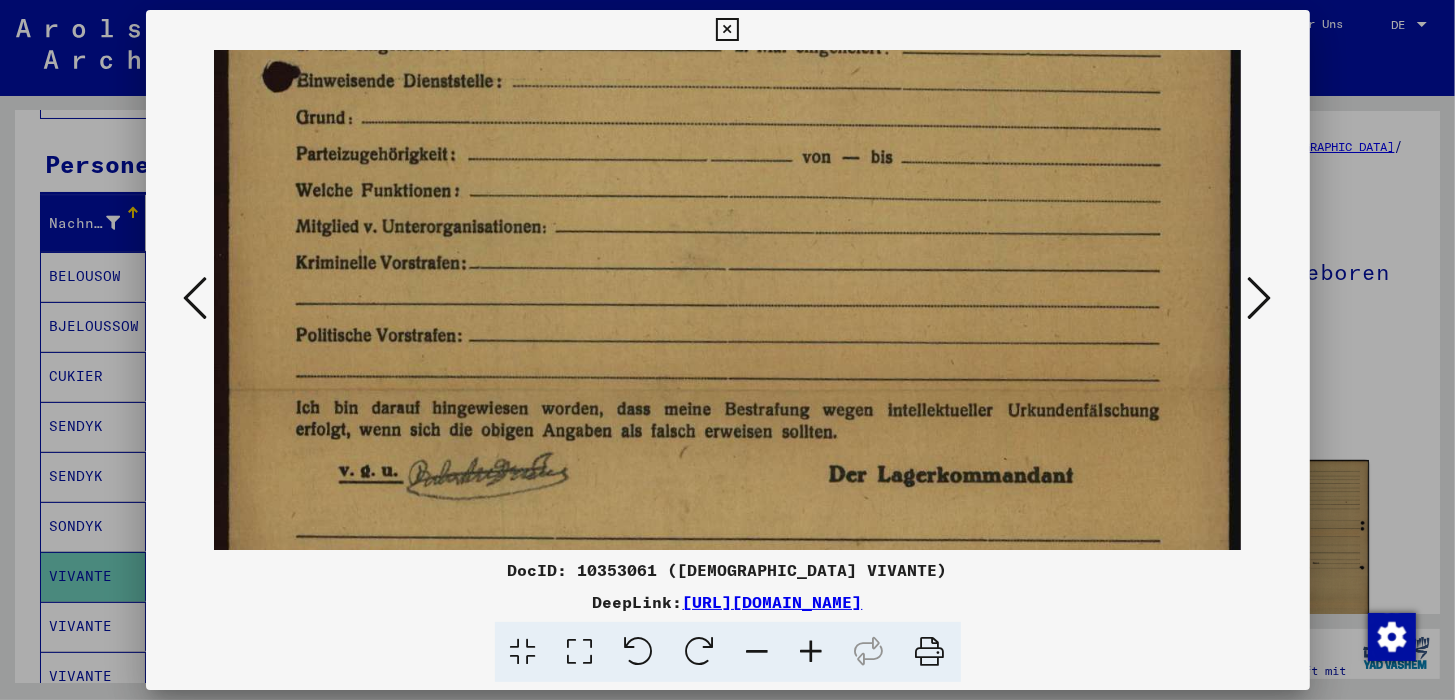drag, startPoint x: 690, startPoint y: 429, endPoint x: 697, endPoint y: 242, distance: 187.13097 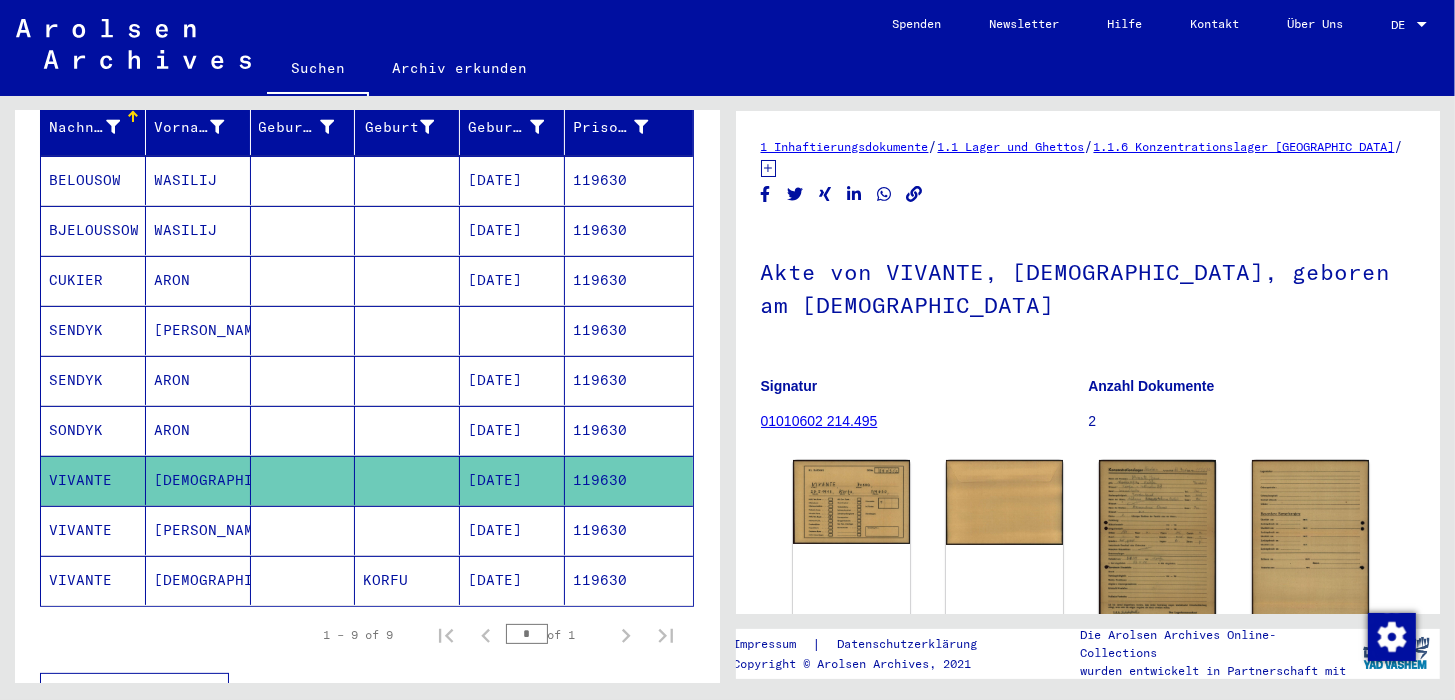 scroll, scrollTop: 274, scrollLeft: 0, axis: vertical 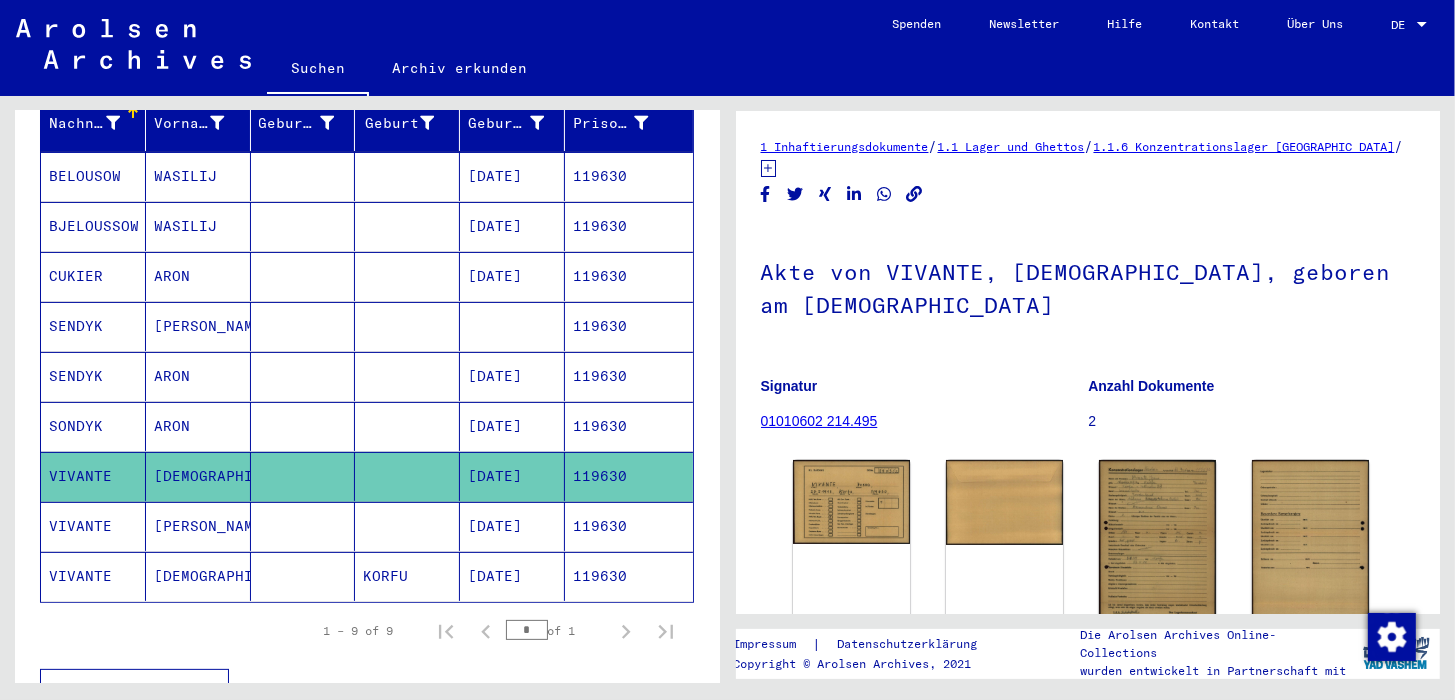 click on "VIVANTE" at bounding box center [93, 576] 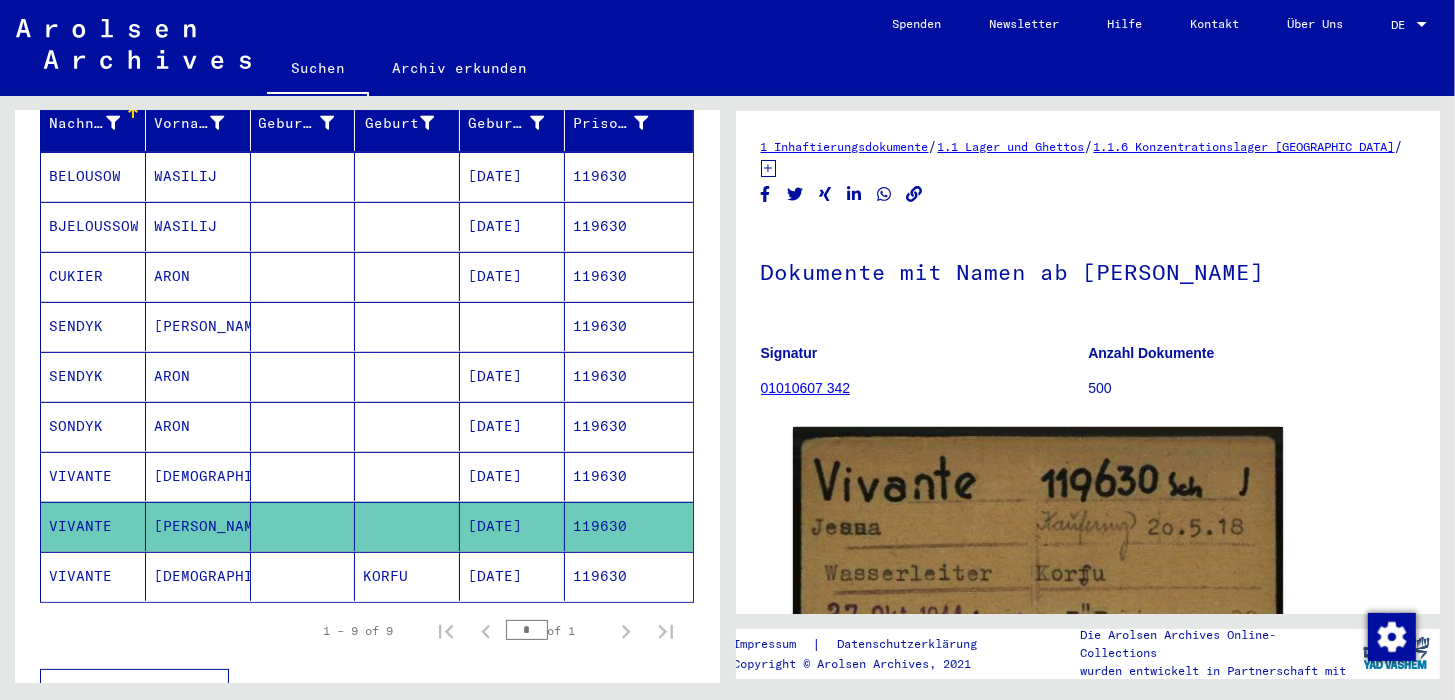 scroll, scrollTop: 0, scrollLeft: 0, axis: both 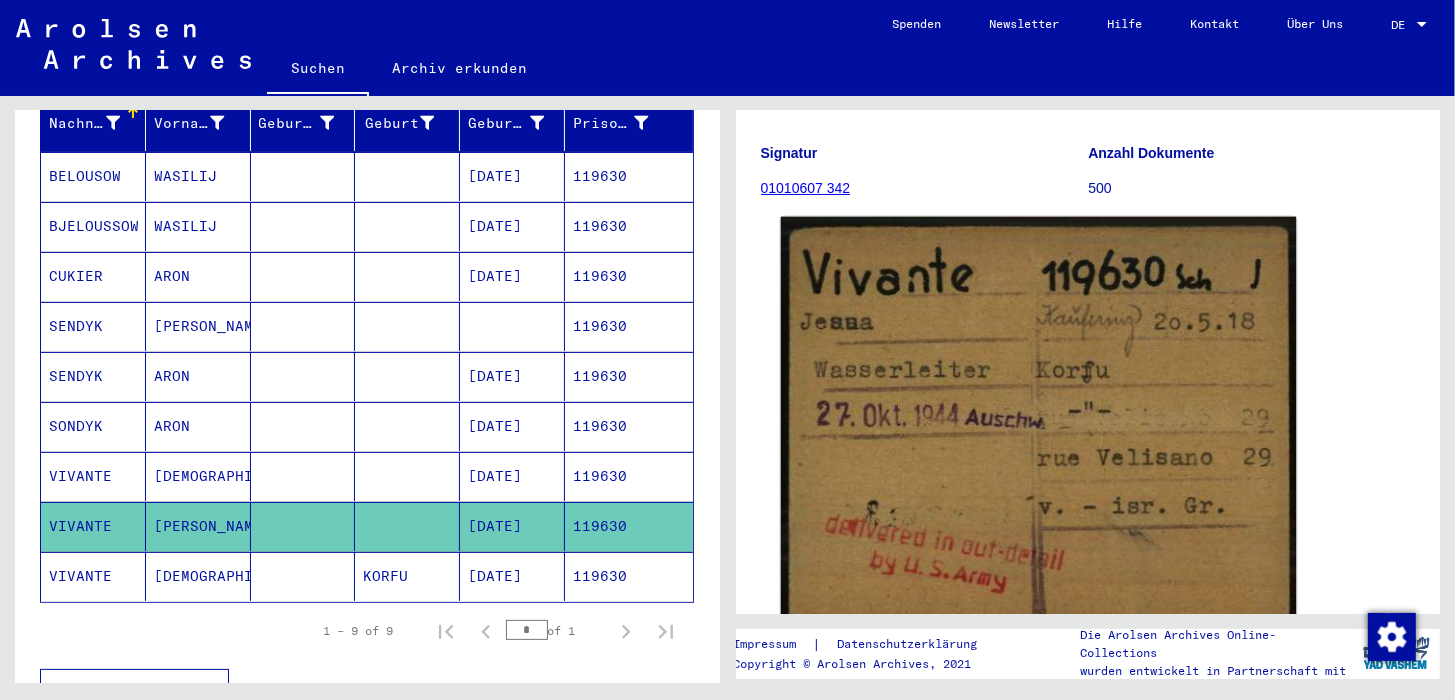 click 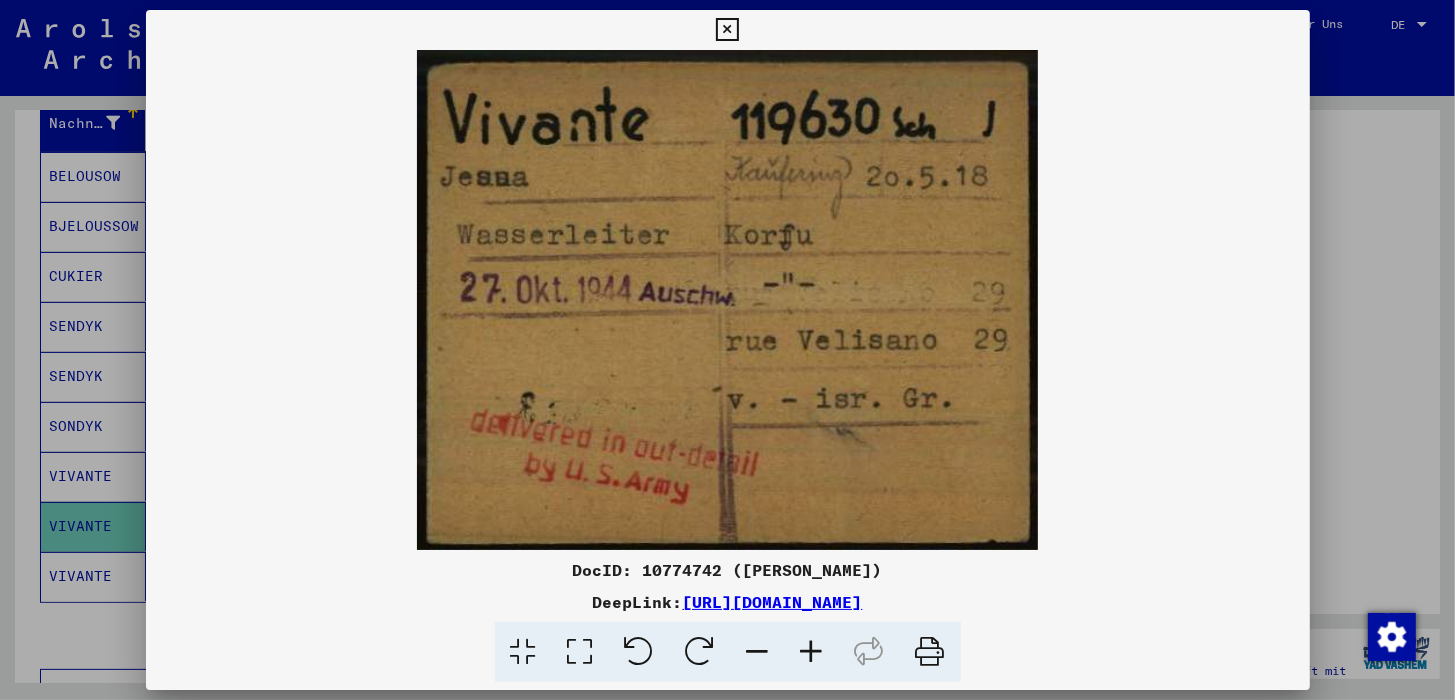click at bounding box center [812, 652] 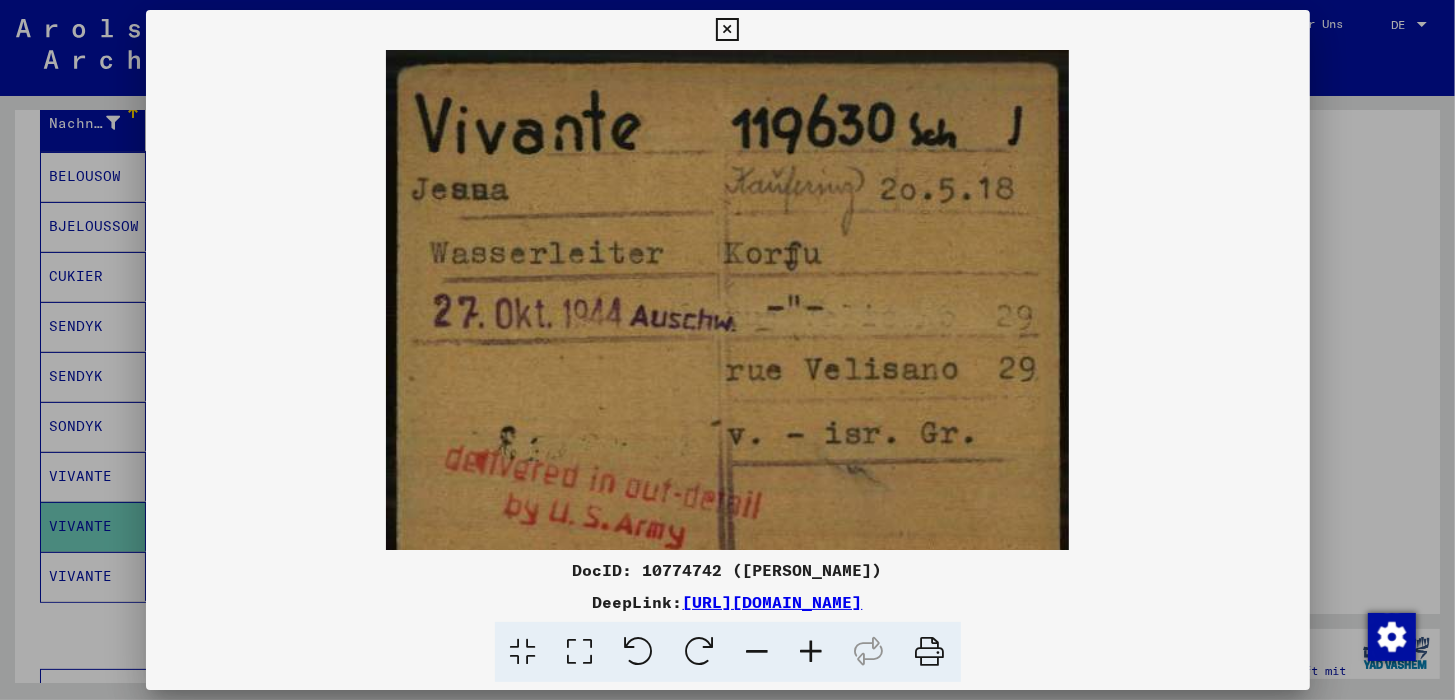 click at bounding box center (812, 652) 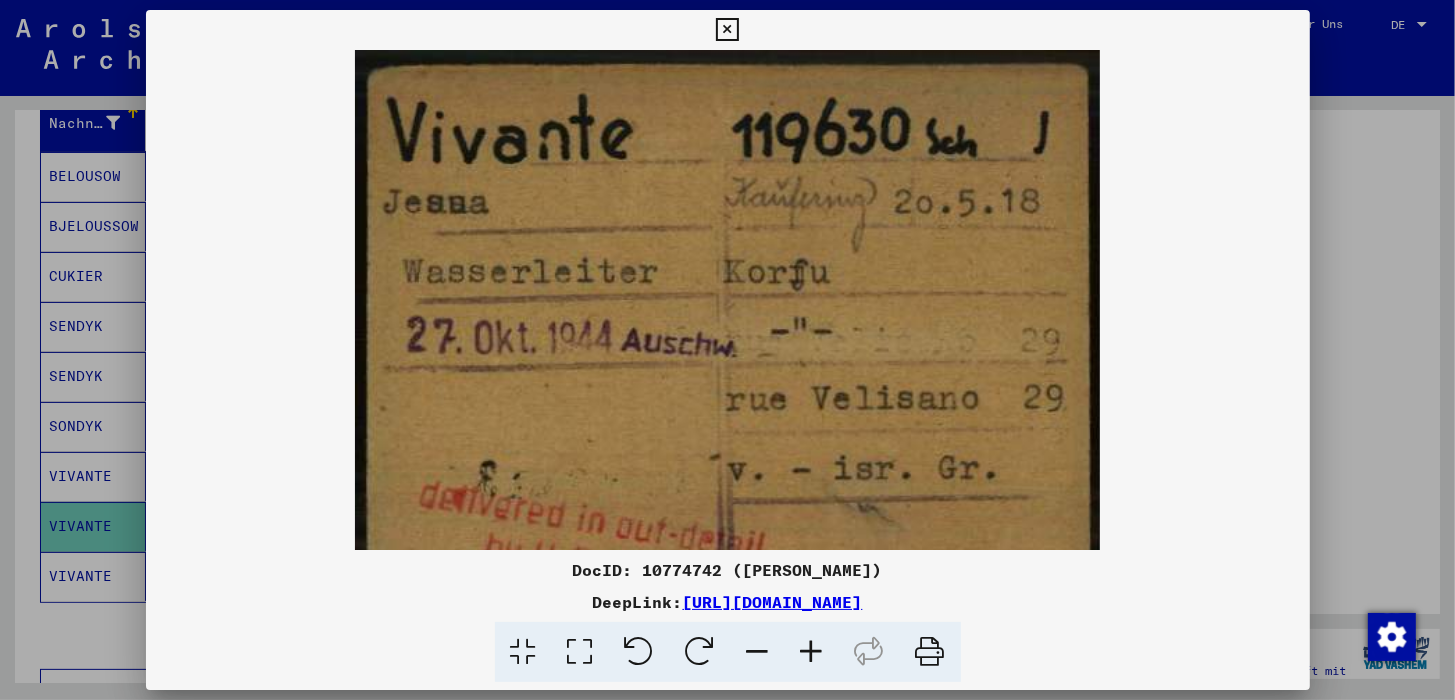 click at bounding box center [812, 652] 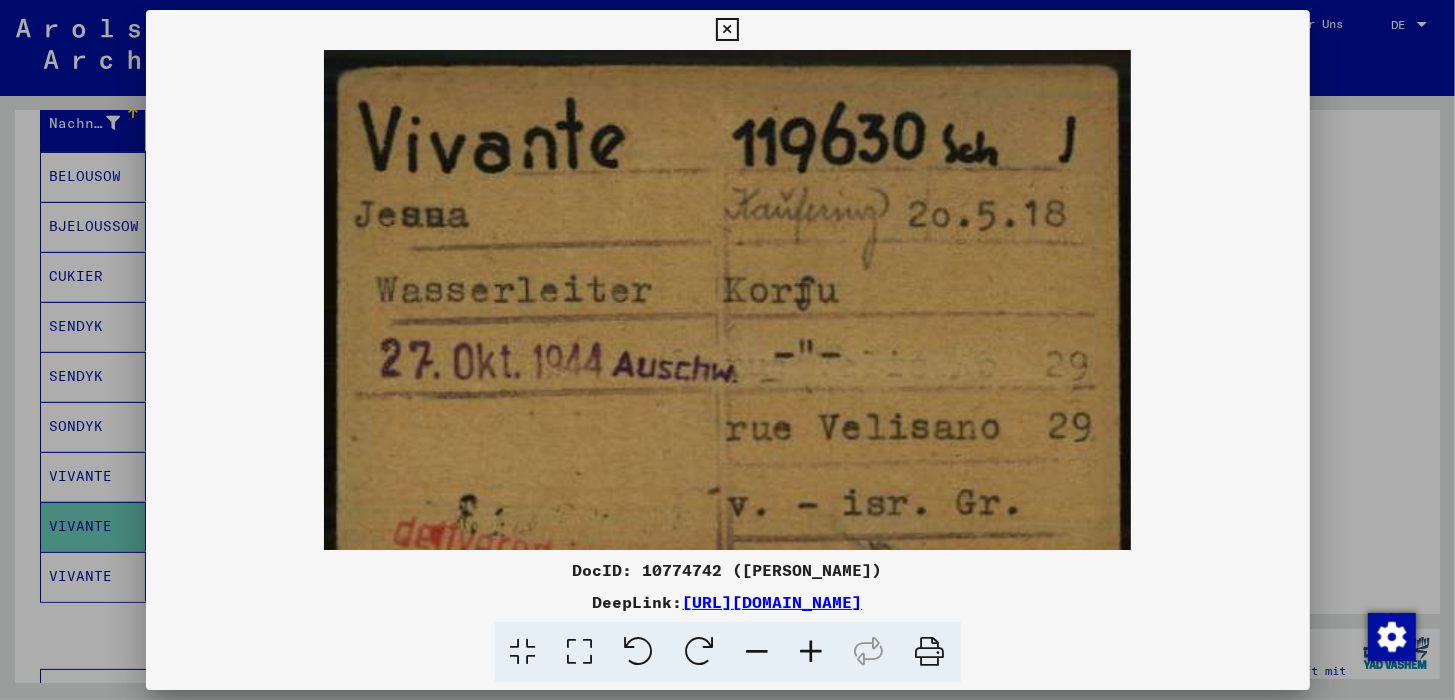click at bounding box center [812, 652] 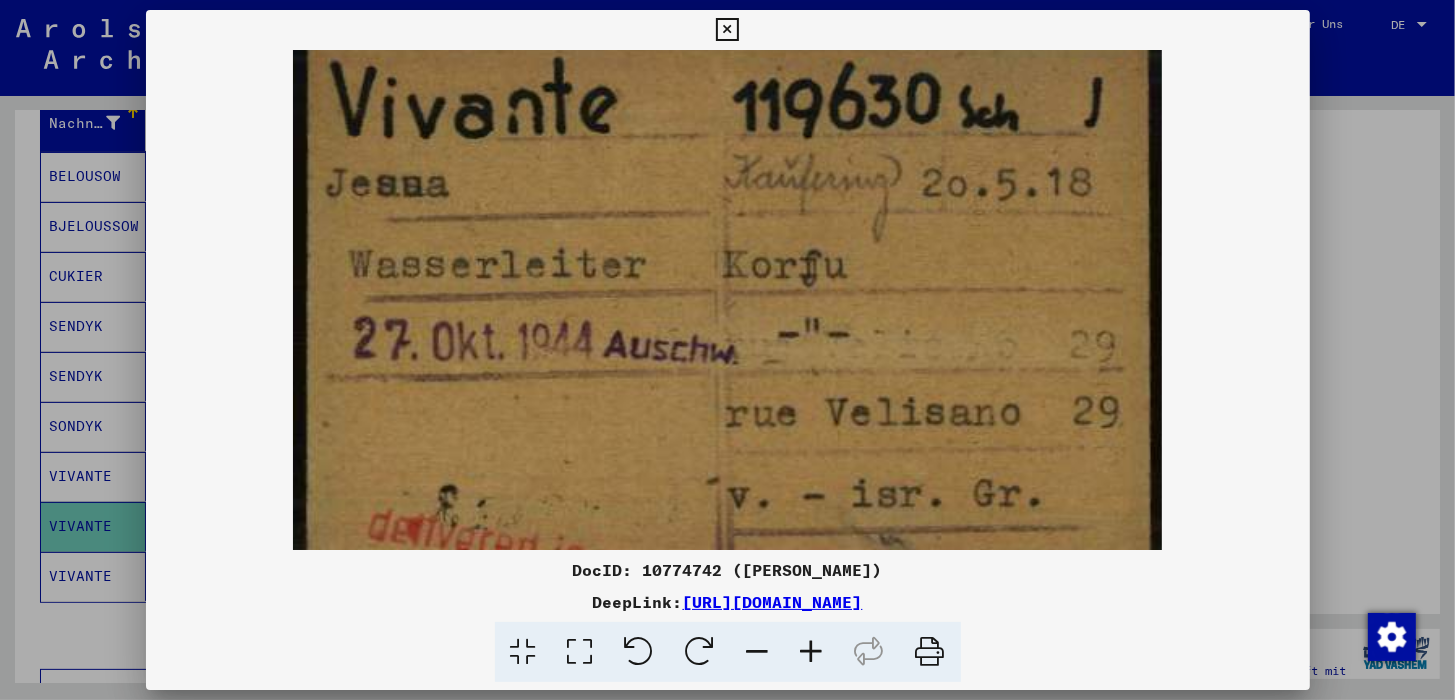 scroll, scrollTop: 38, scrollLeft: 0, axis: vertical 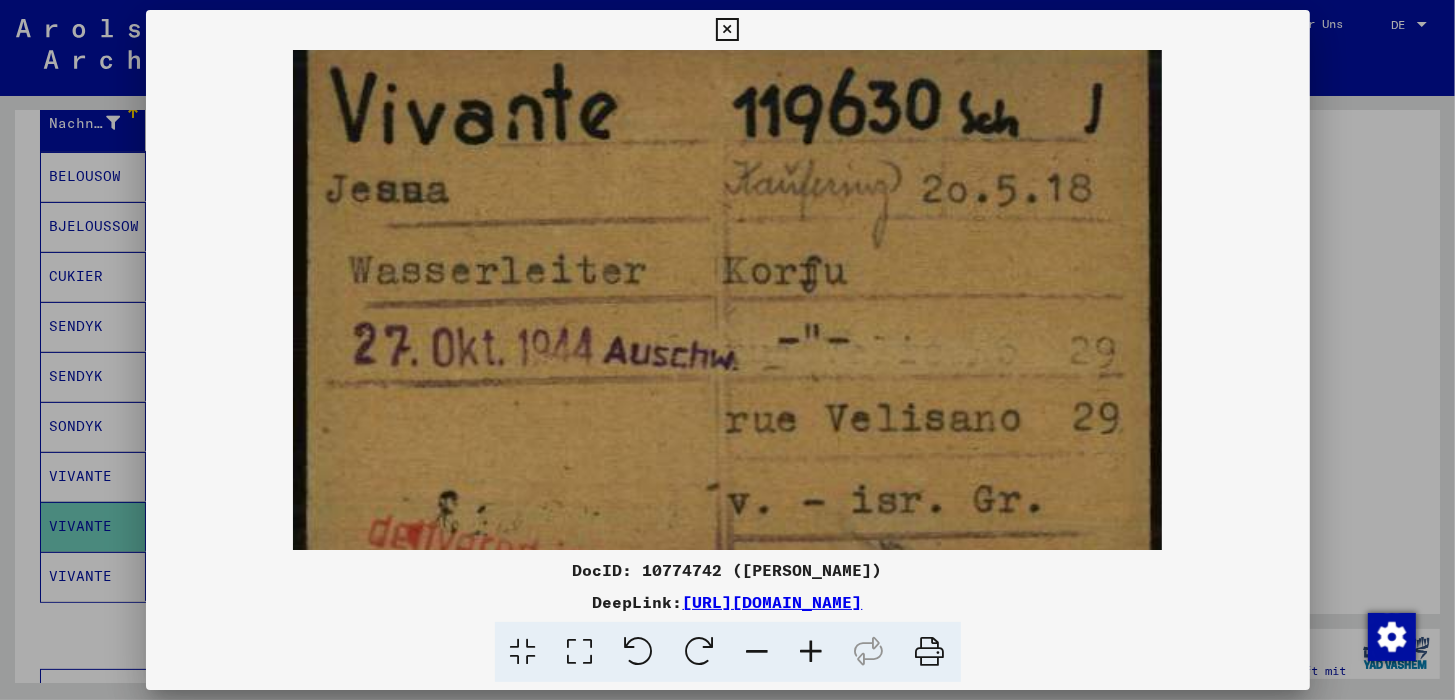 drag, startPoint x: 674, startPoint y: 438, endPoint x: 700, endPoint y: 399, distance: 46.872166 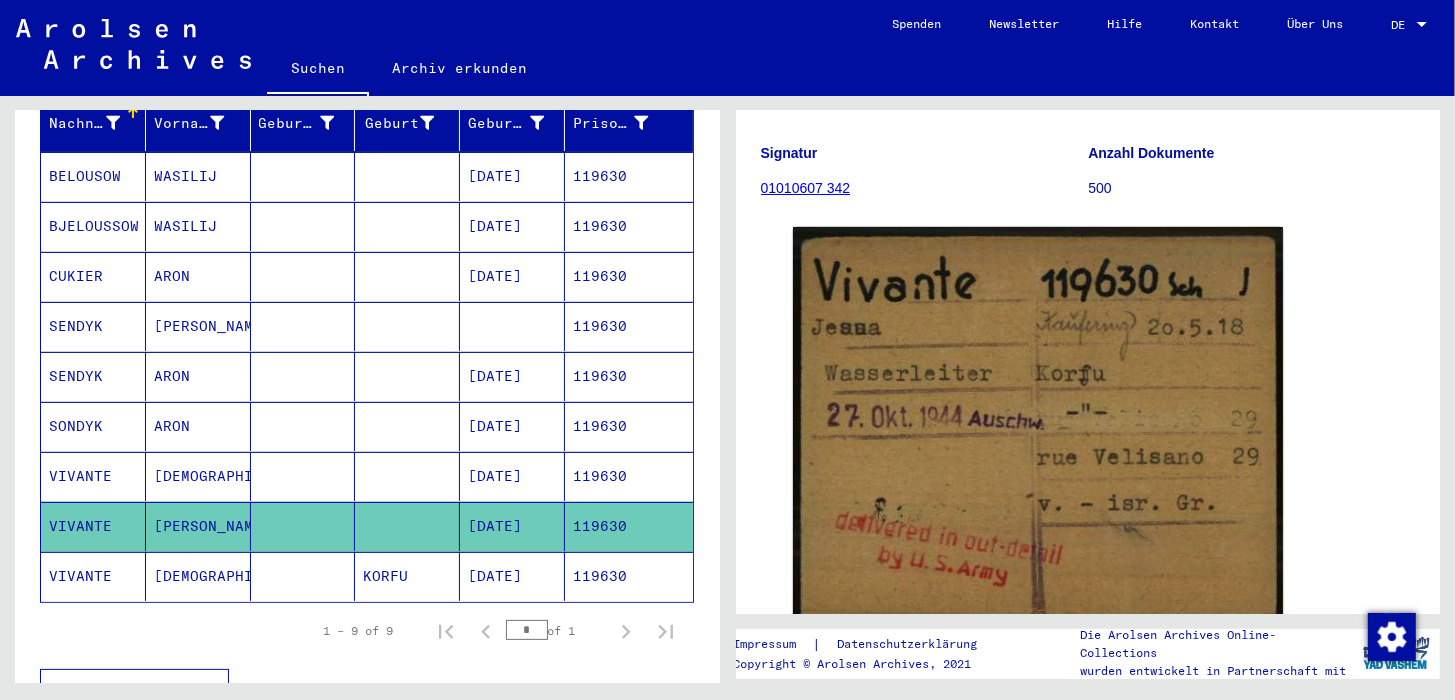 click on "VIVANTE" 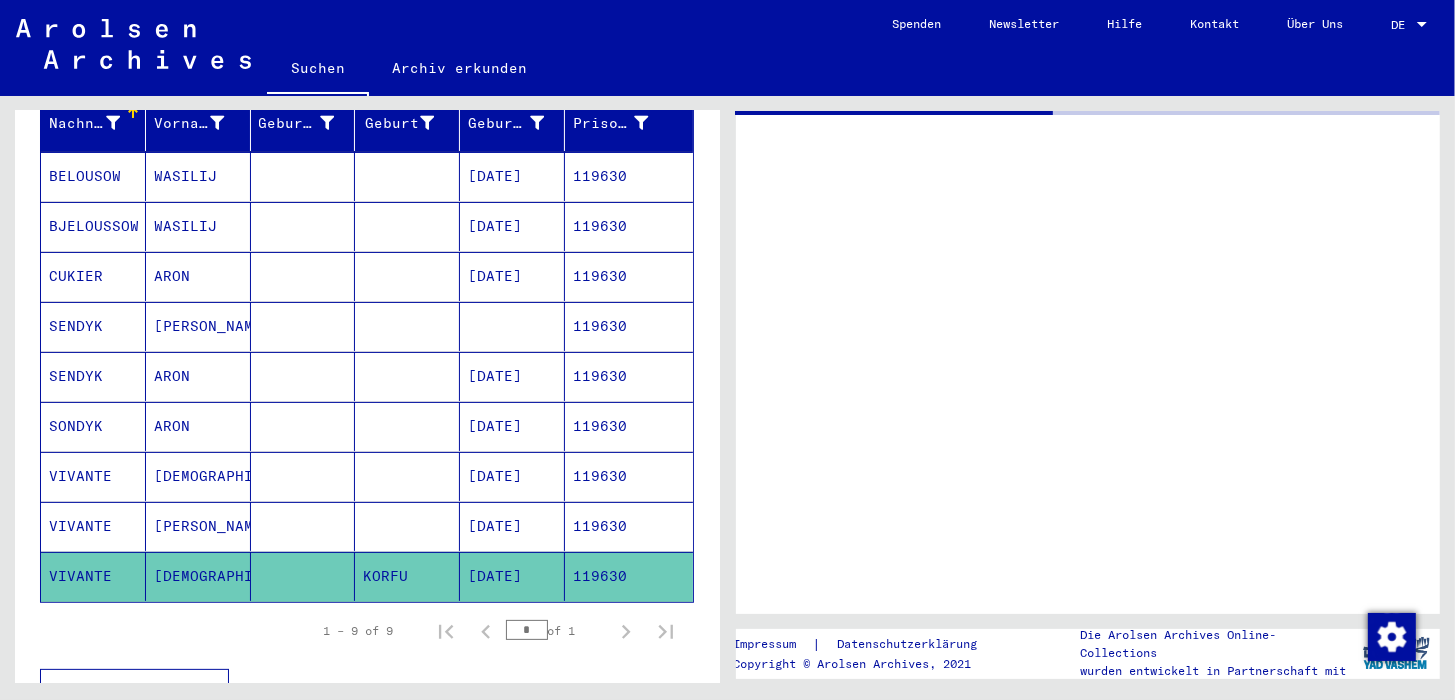 scroll, scrollTop: 0, scrollLeft: 0, axis: both 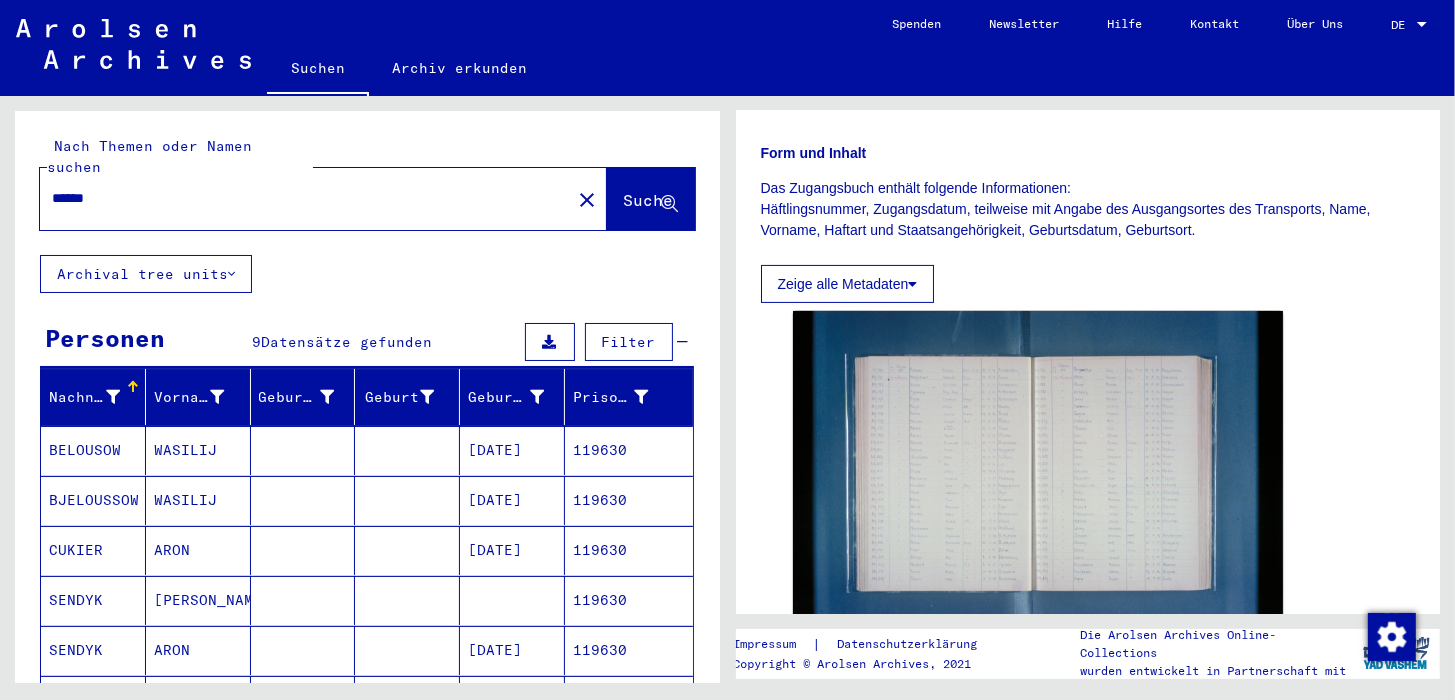 drag, startPoint x: 142, startPoint y: 179, endPoint x: -4, endPoint y: 181, distance: 146.0137 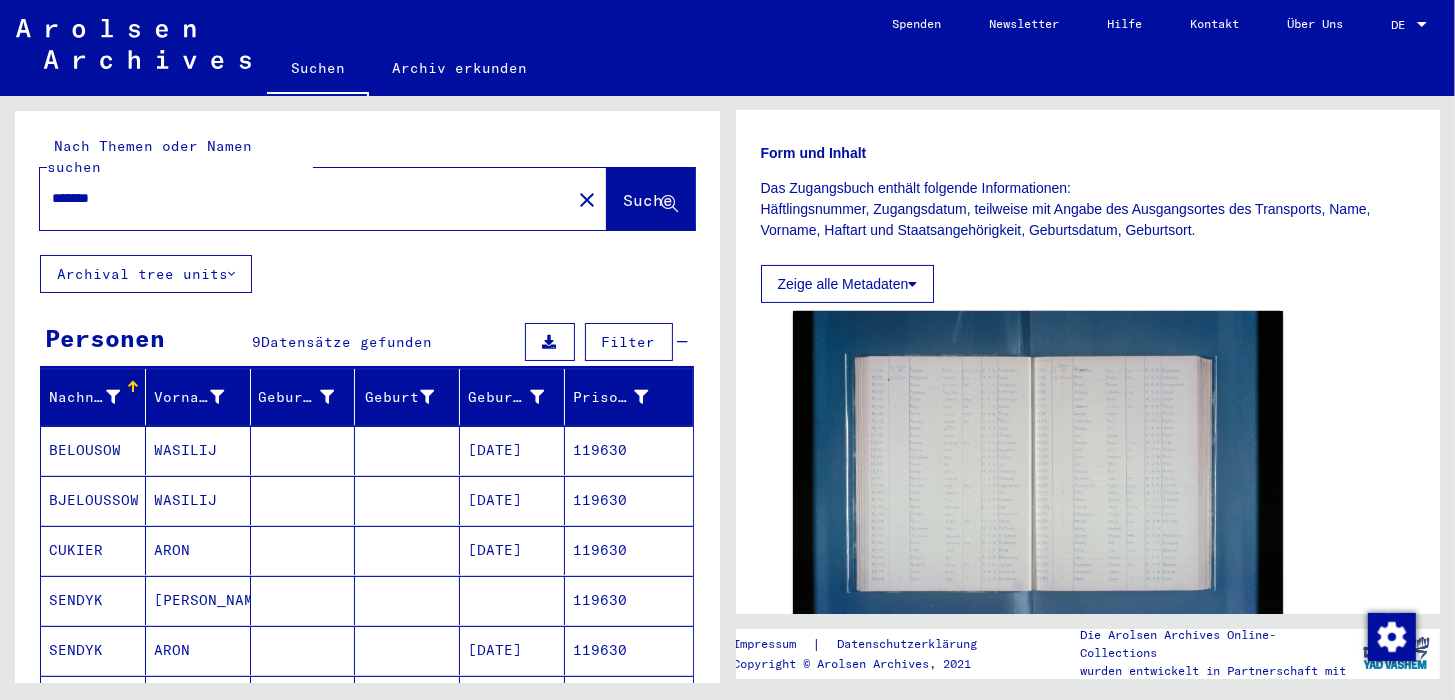 type on "*******" 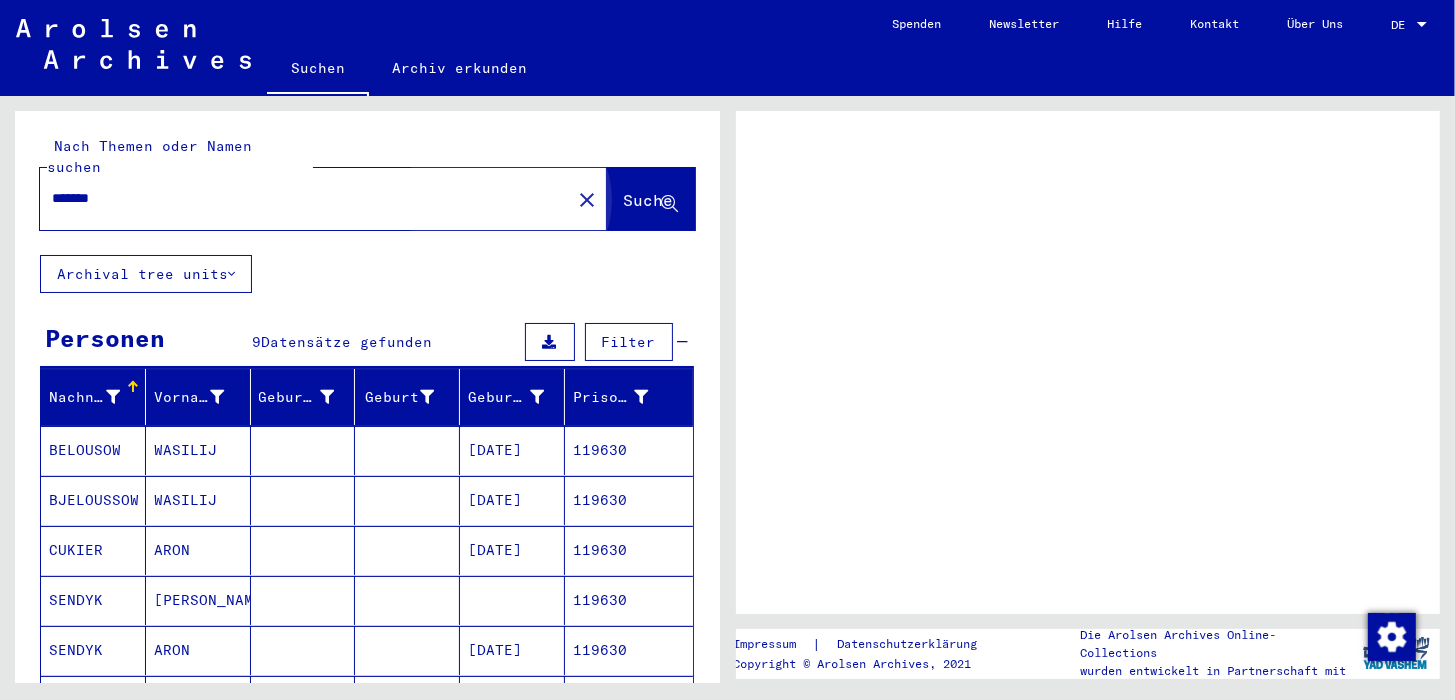 scroll, scrollTop: 0, scrollLeft: 0, axis: both 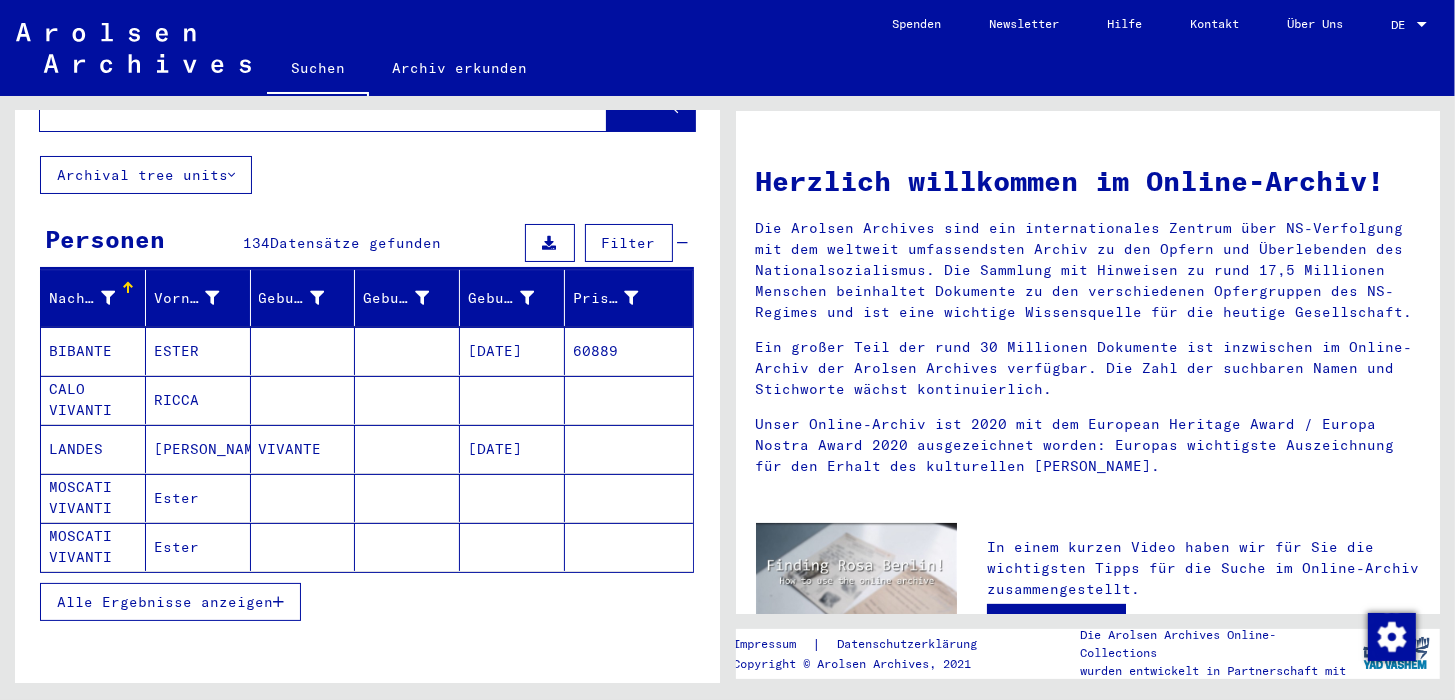 click on "Alle Ergebnisse anzeigen" at bounding box center (170, 602) 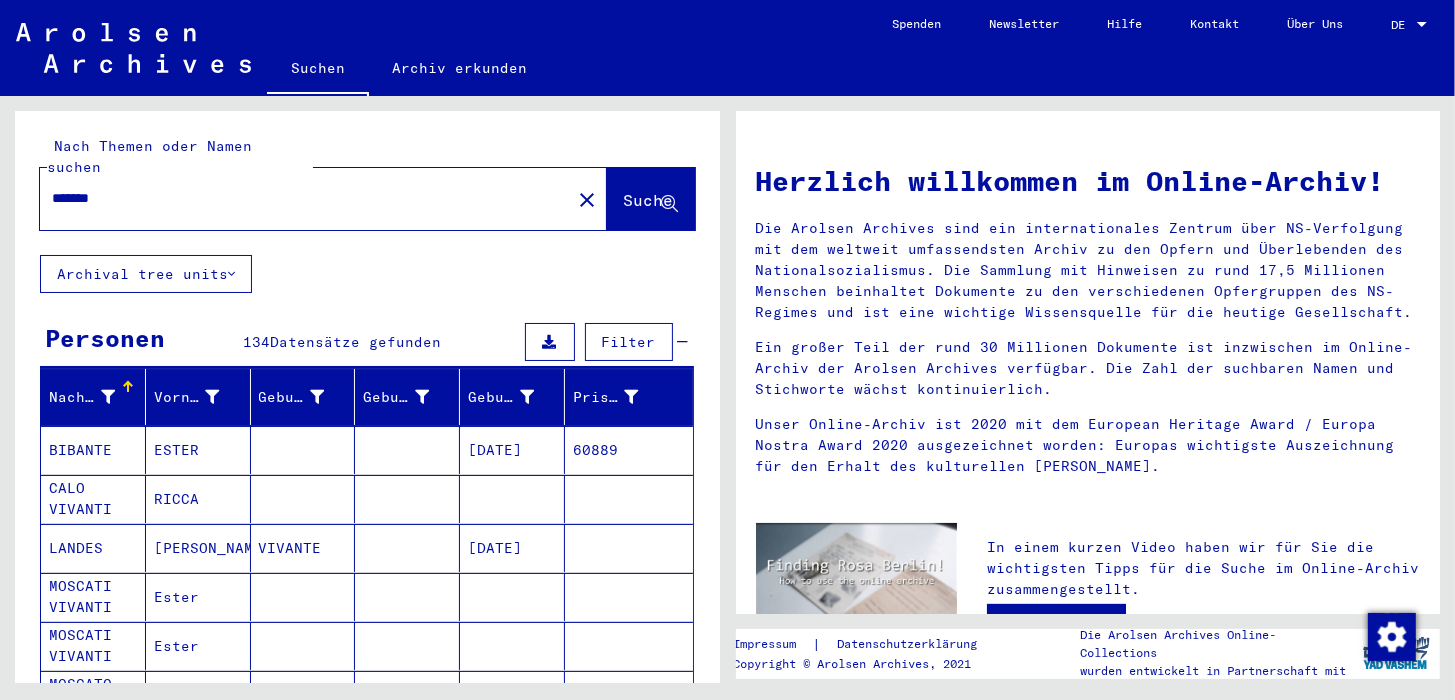 scroll, scrollTop: 0, scrollLeft: 0, axis: both 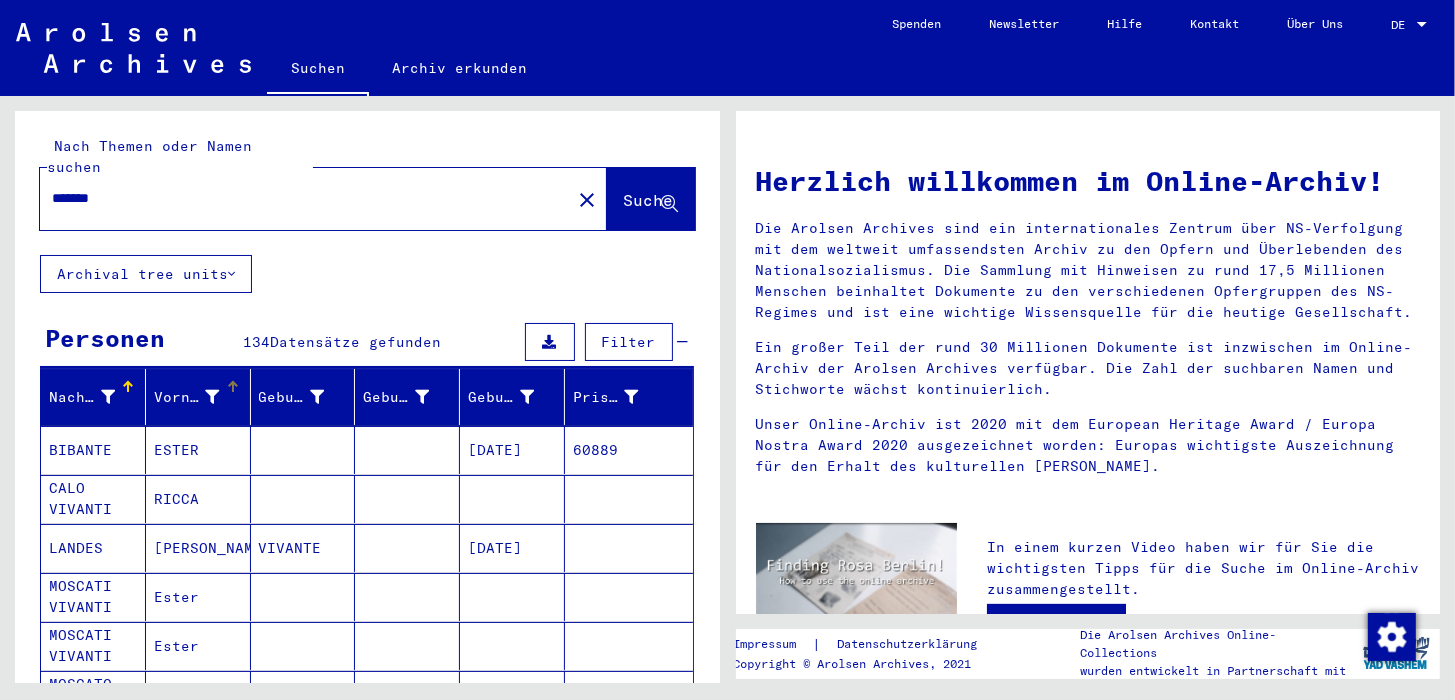 click at bounding box center (213, 397) 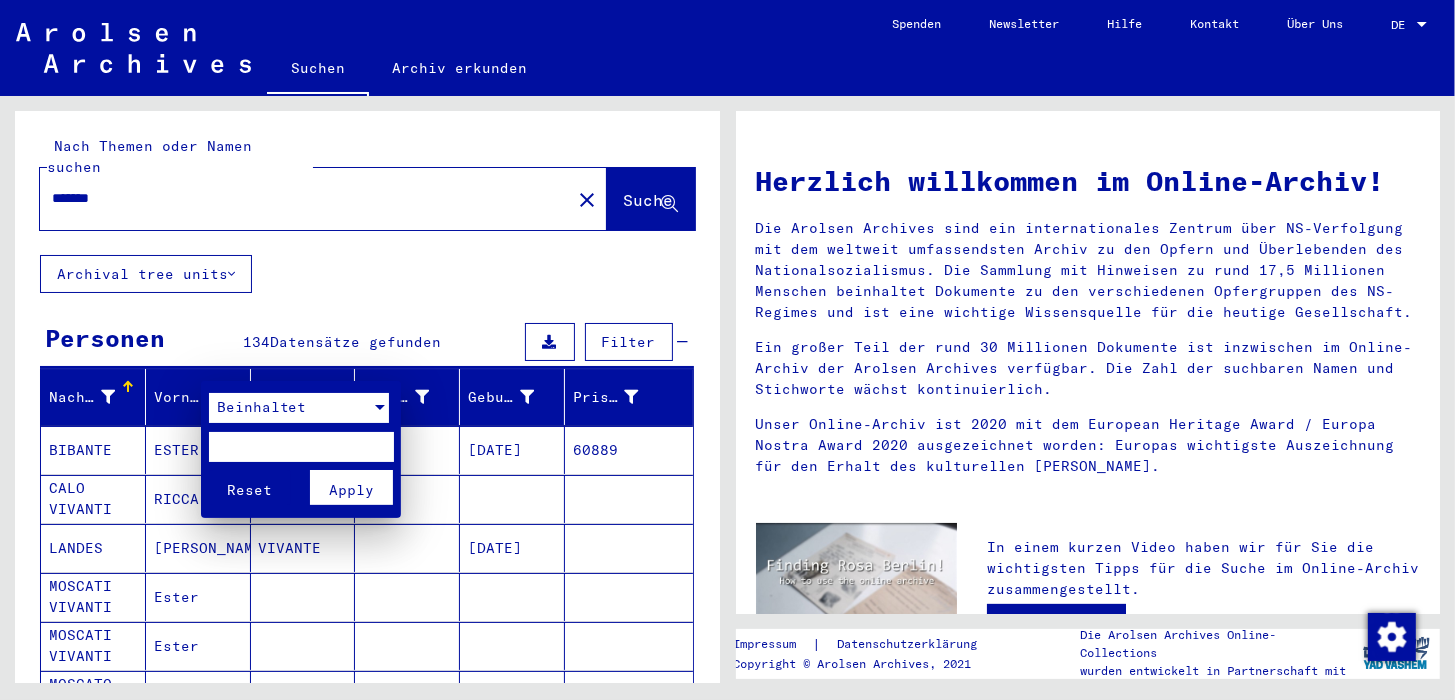 click on "Beinhaltet" at bounding box center (262, 407) 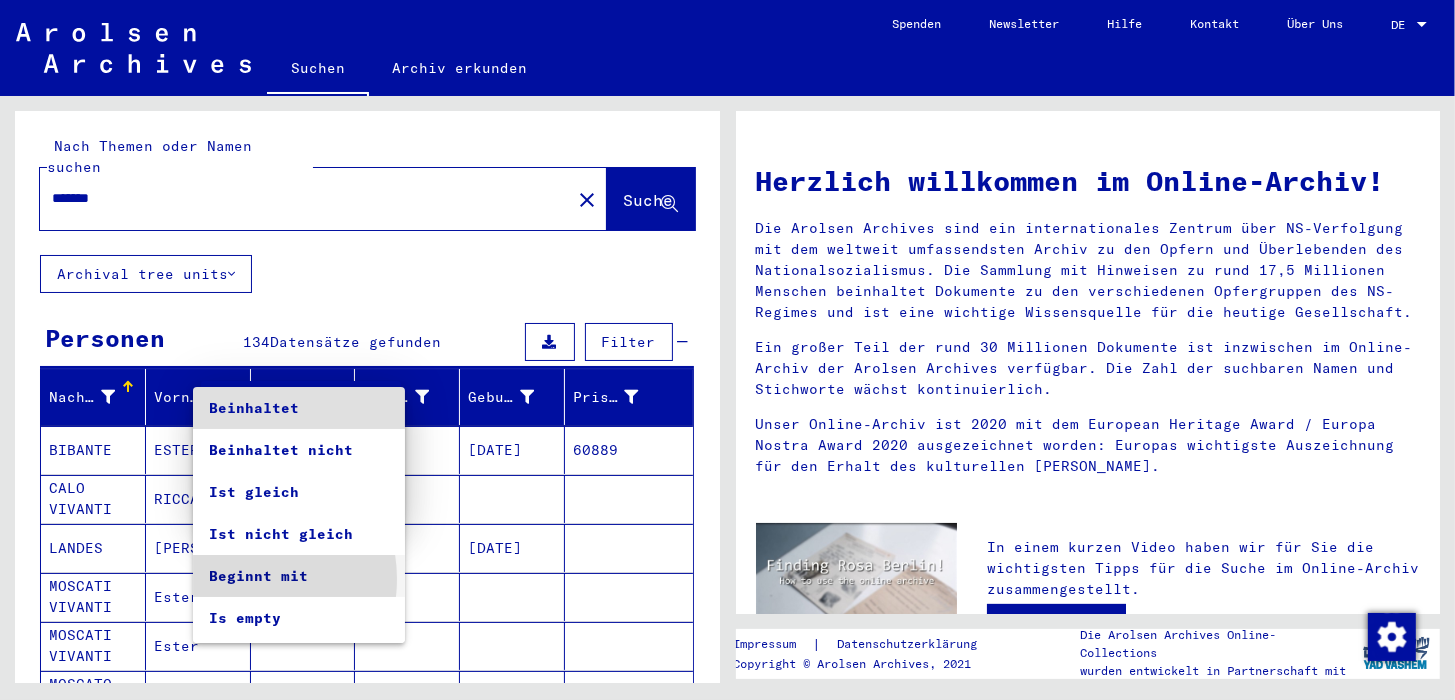 click on "Beginnt mit" at bounding box center [299, 576] 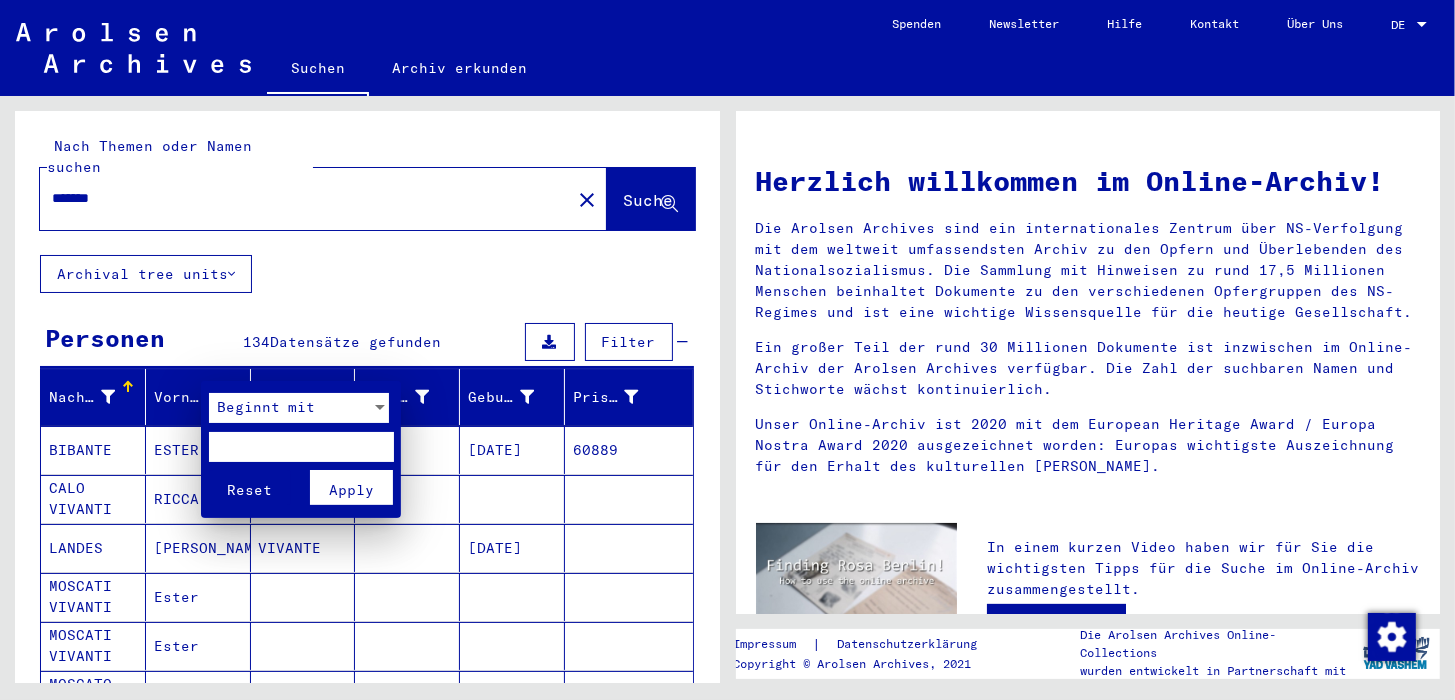 click at bounding box center [301, 447] 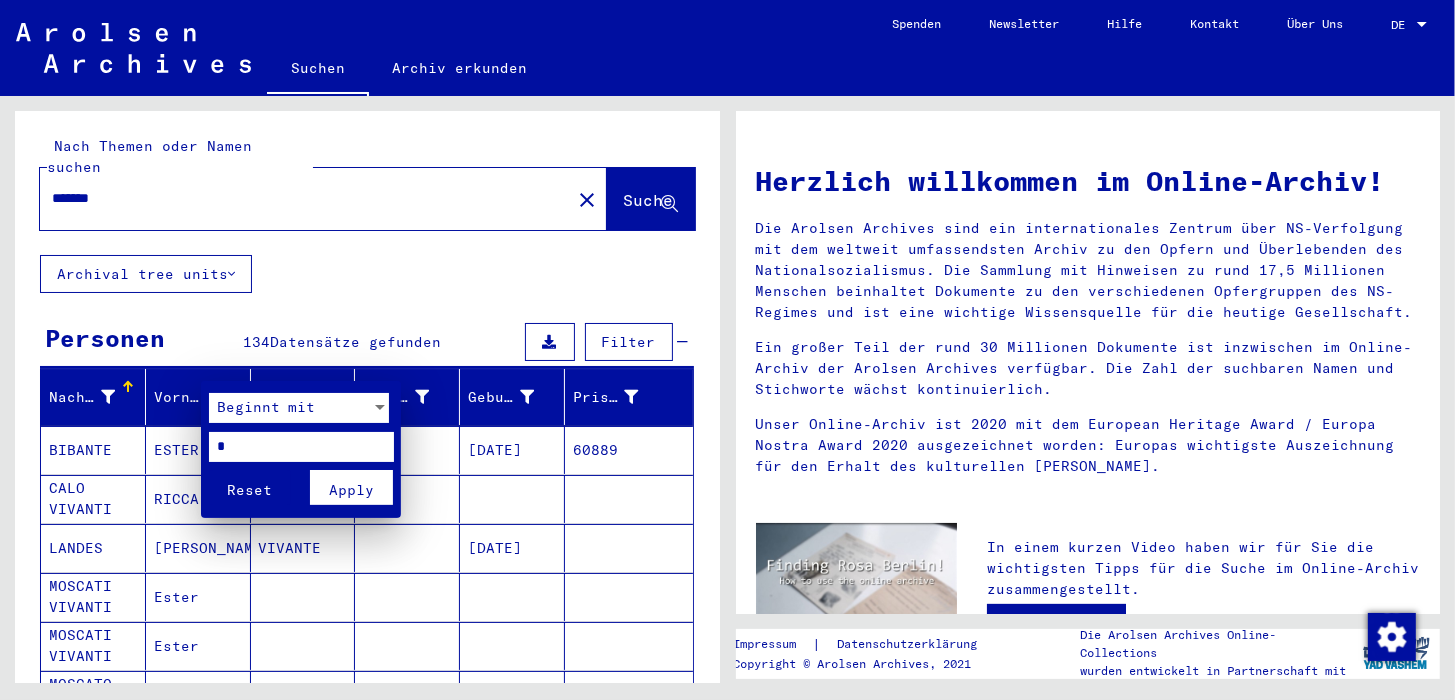 type on "*" 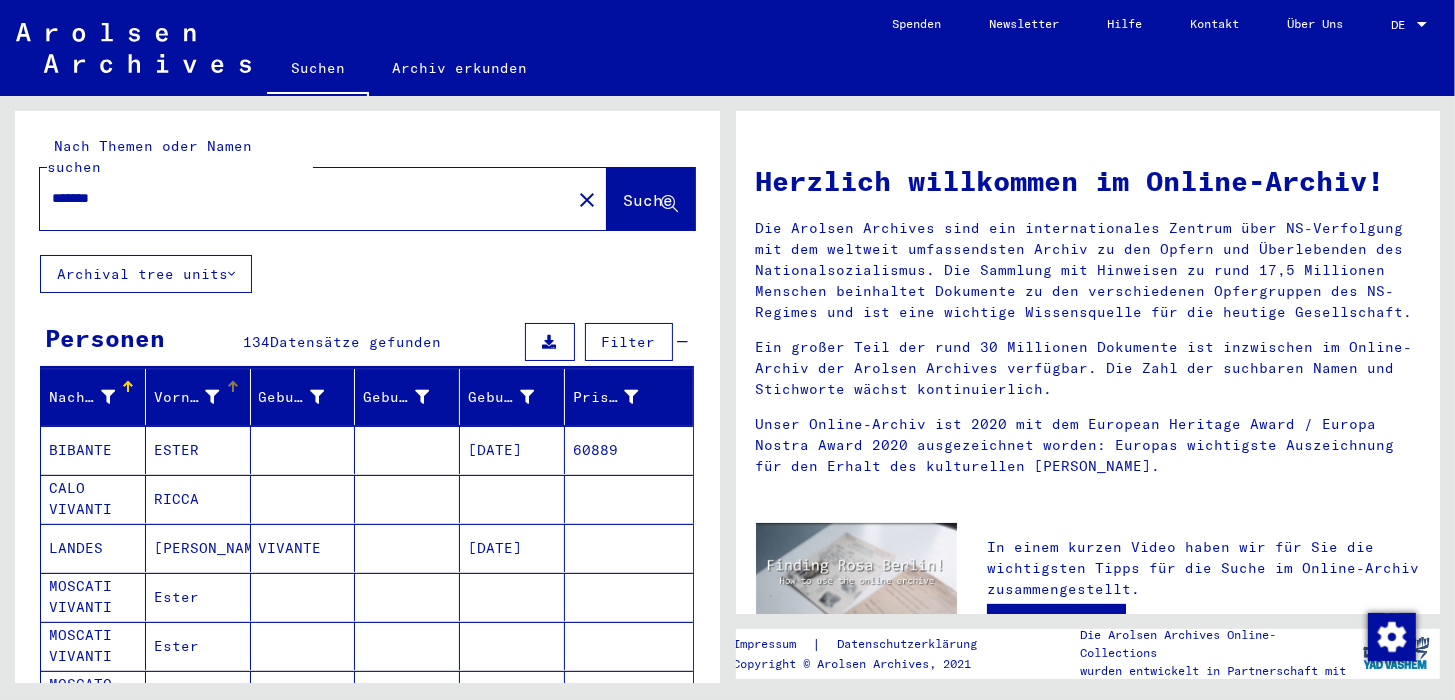 click at bounding box center [213, 397] 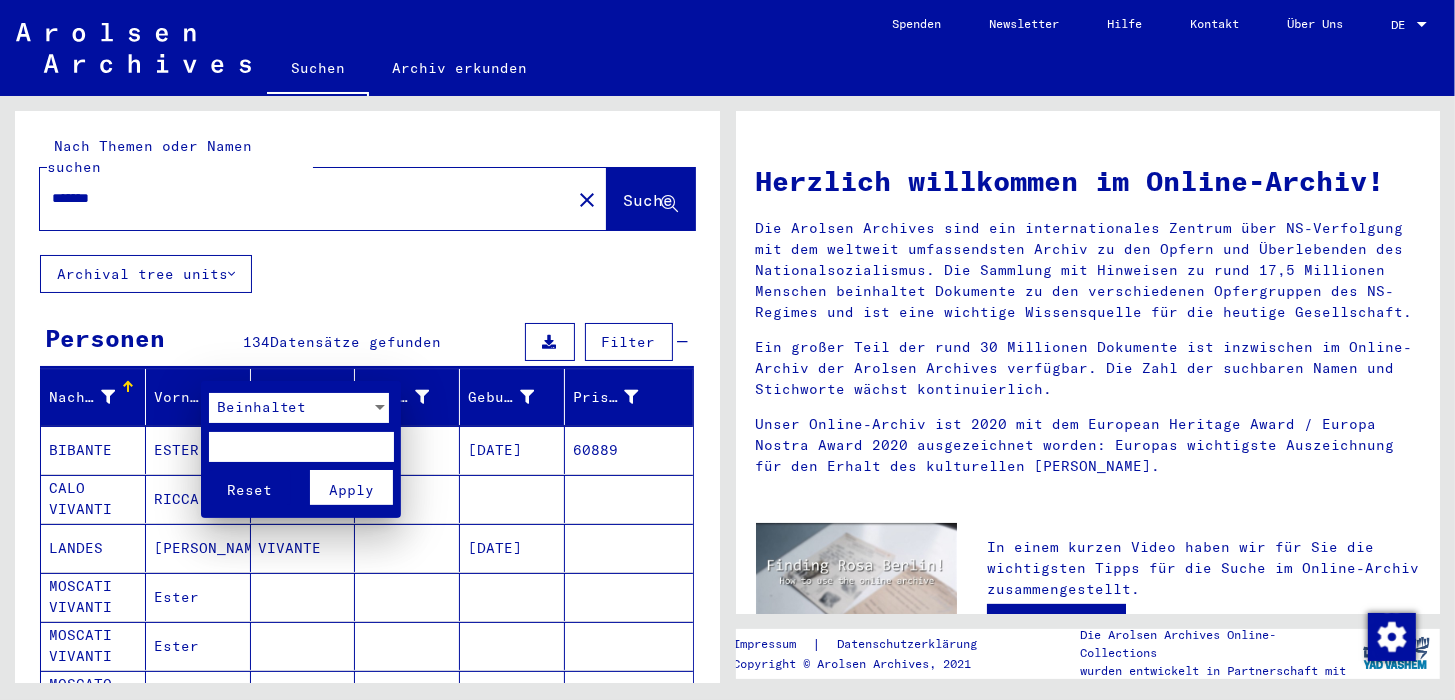 click at bounding box center [301, 447] 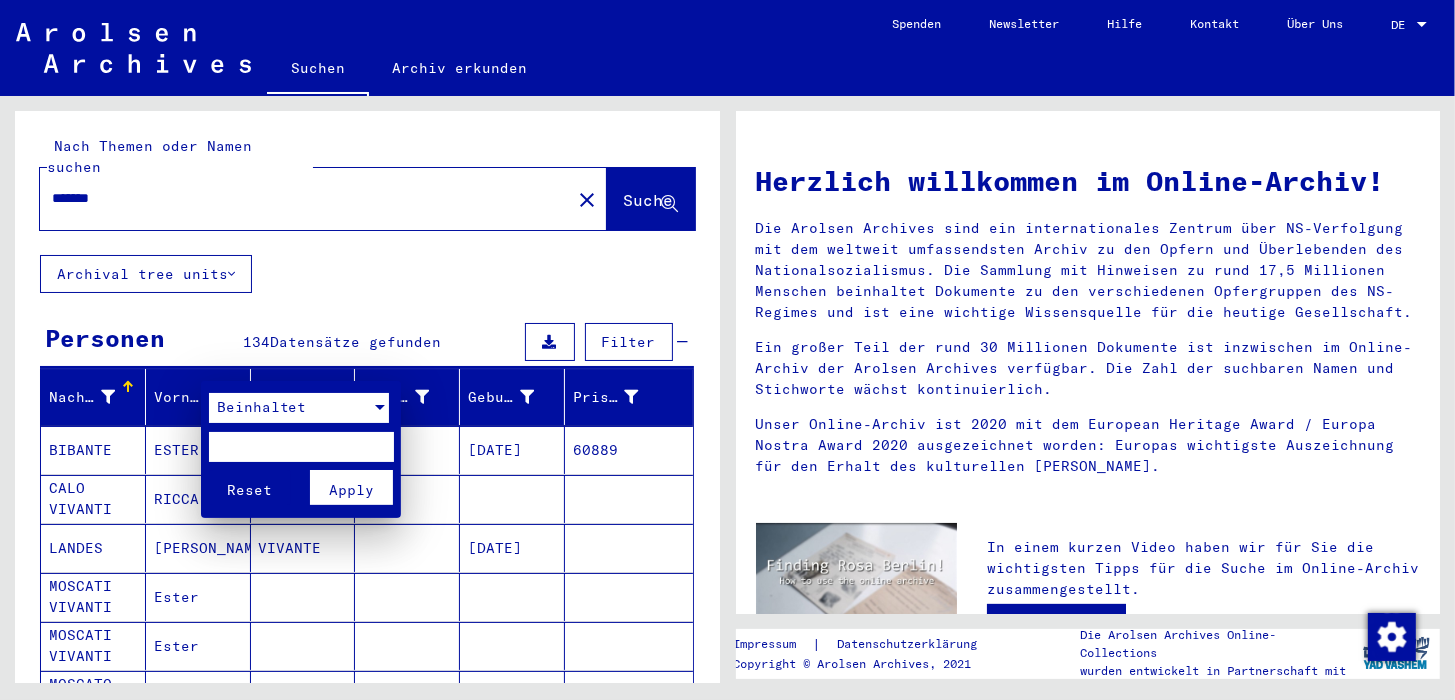 click on "Beinhaltet" at bounding box center (290, 408) 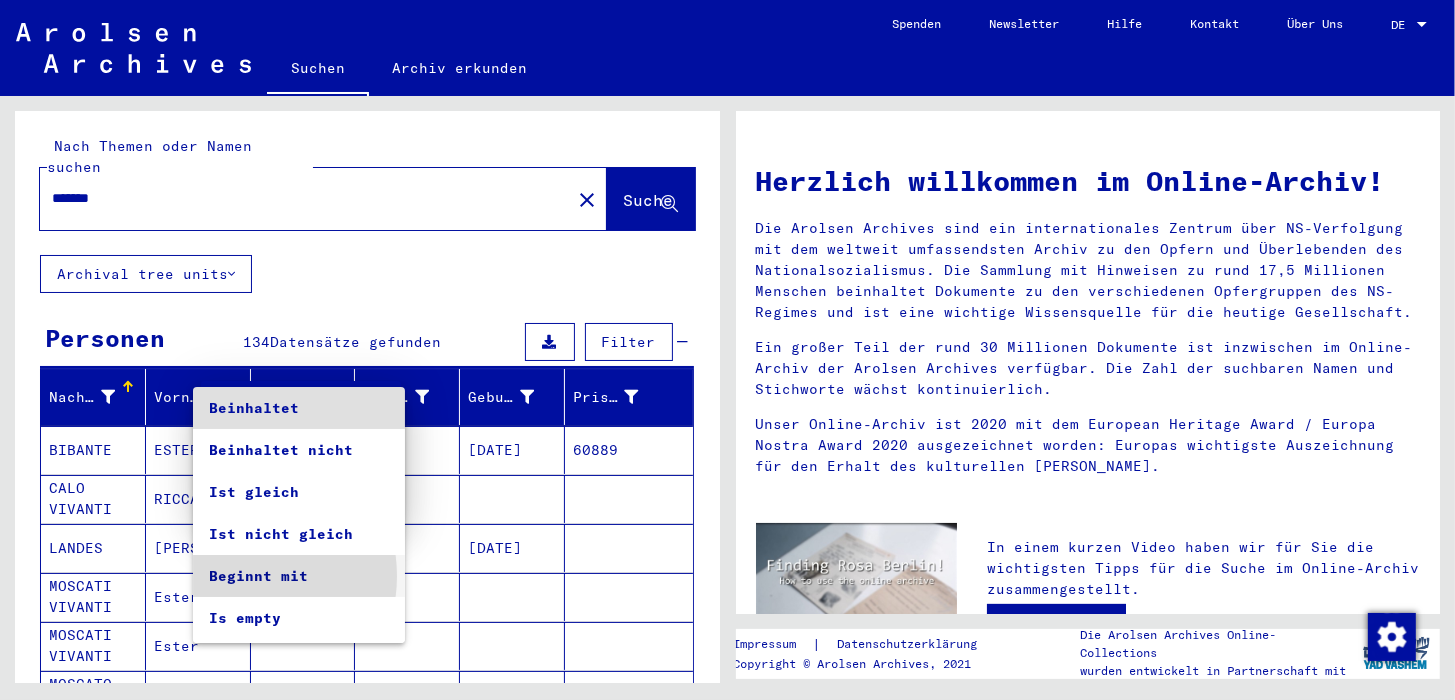 click on "Beginnt mit" at bounding box center [299, 576] 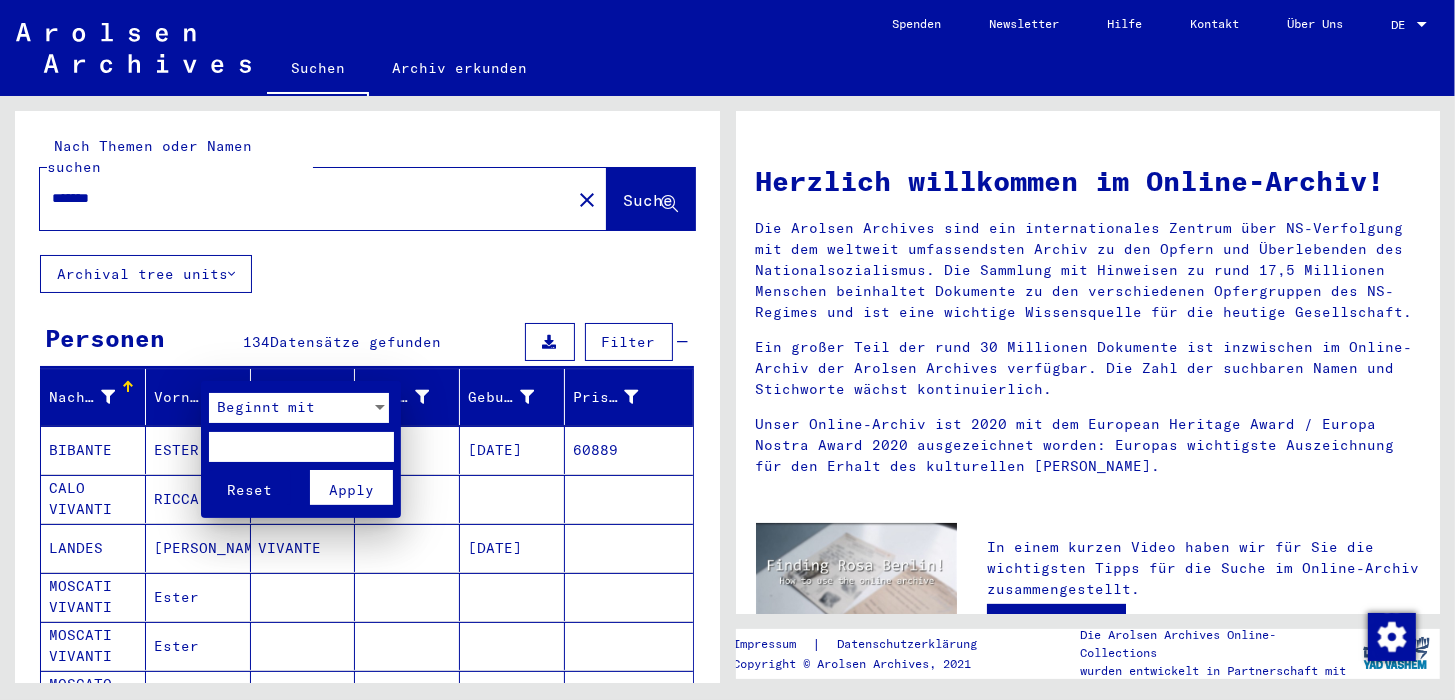 click at bounding box center [301, 447] 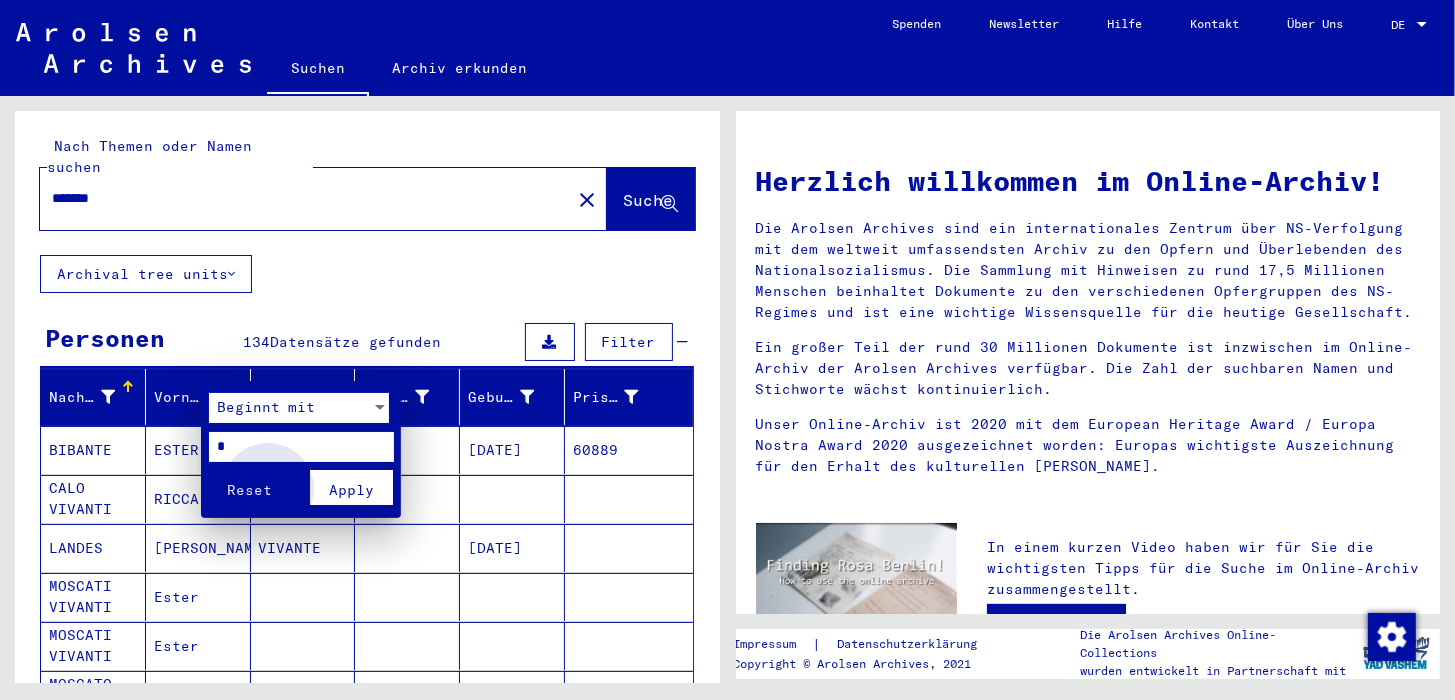 click on "Apply" at bounding box center [351, 487] 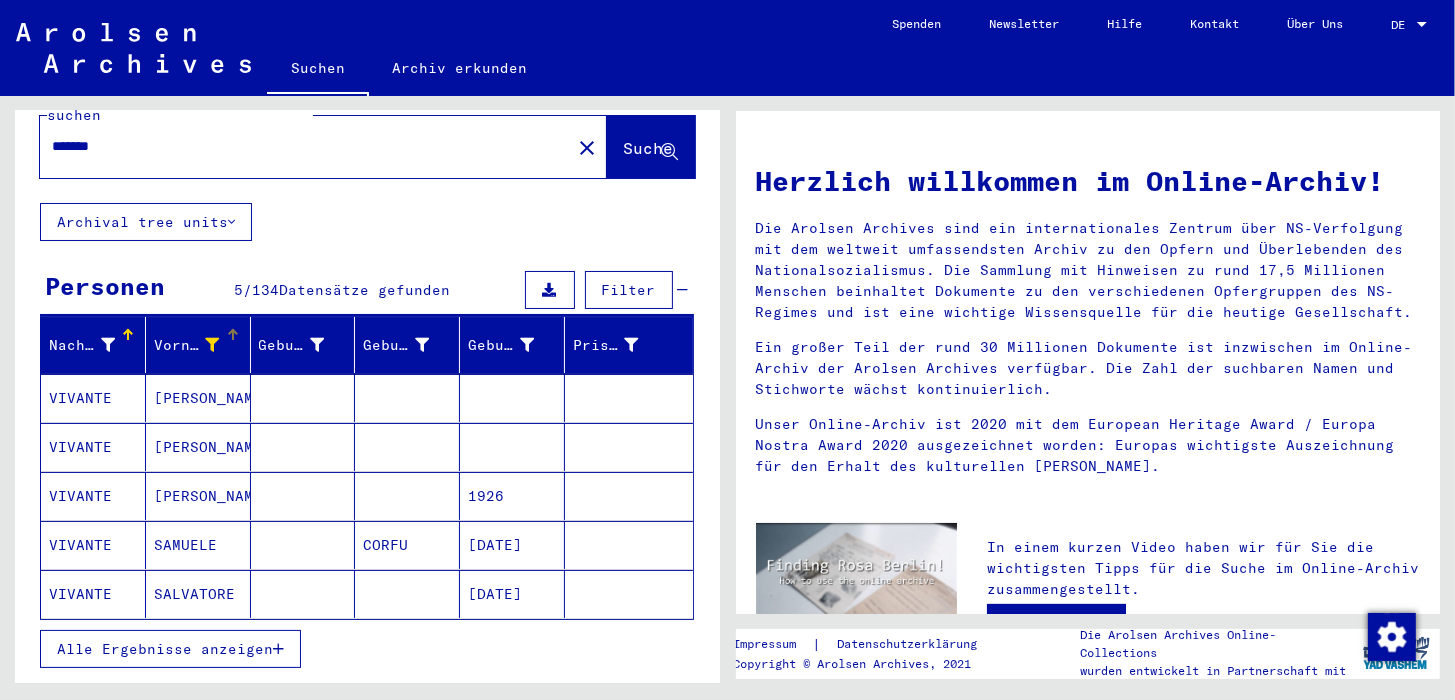 scroll, scrollTop: 99, scrollLeft: 0, axis: vertical 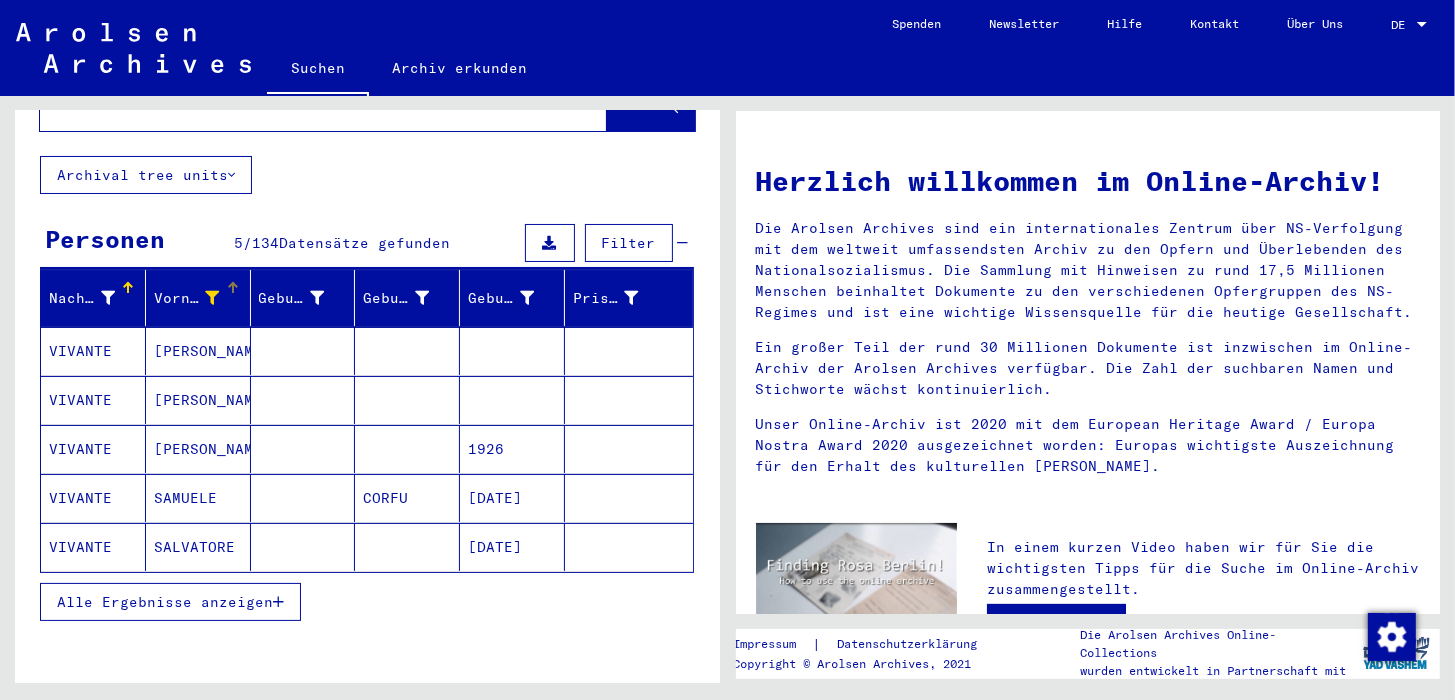 click on "Alle Ergebnisse anzeigen" at bounding box center (165, 602) 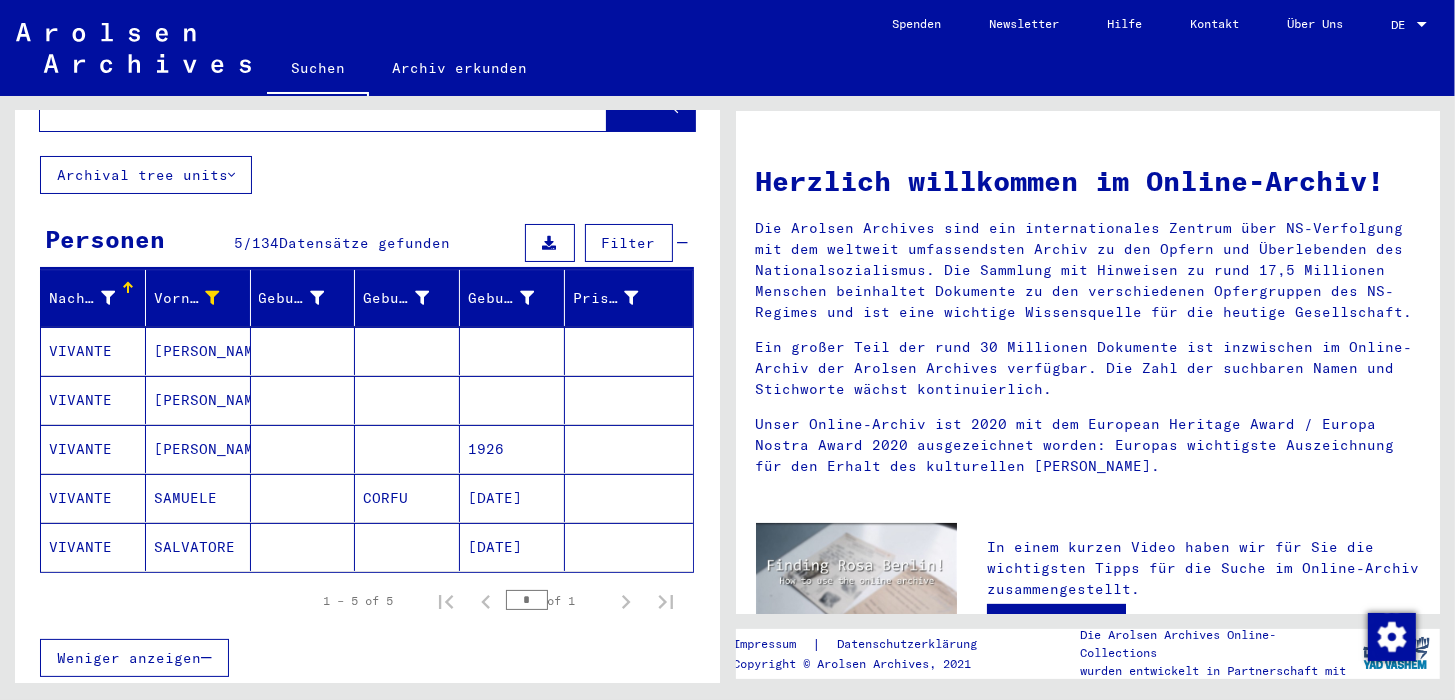 click on "VIVANTE" 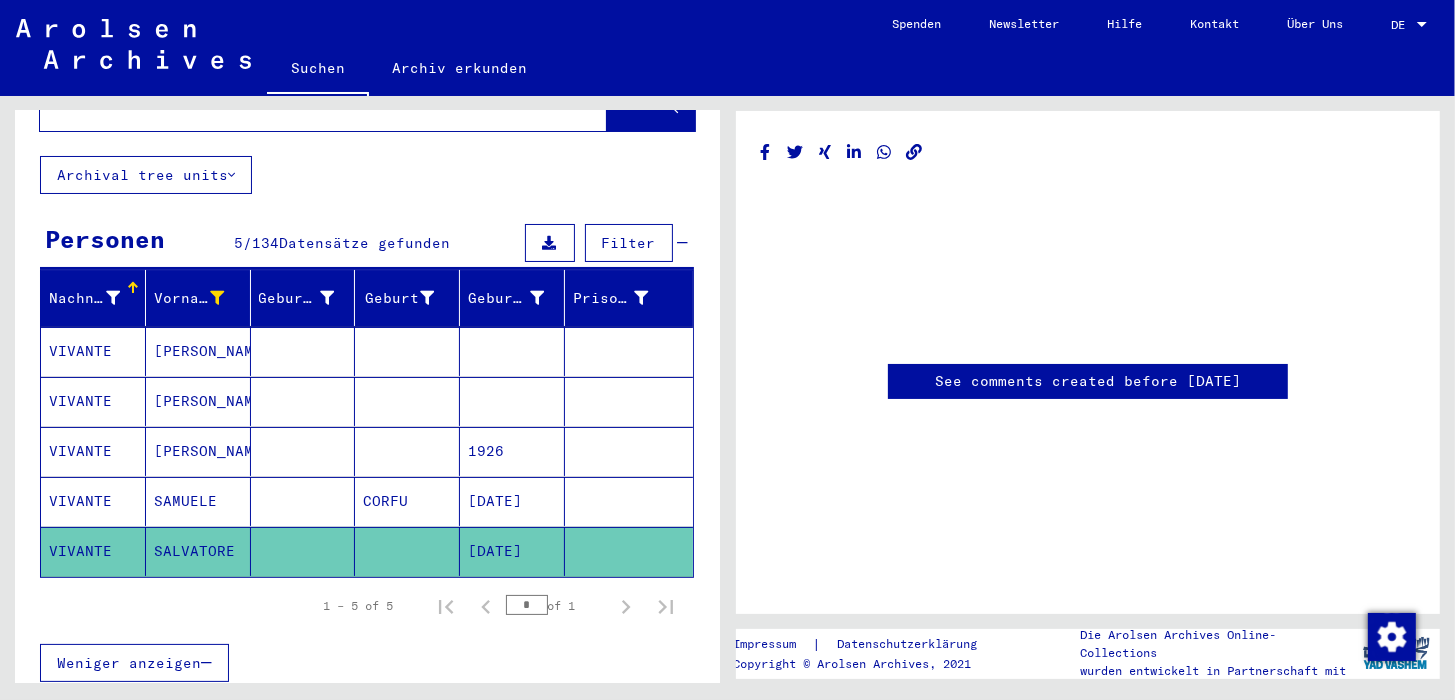scroll, scrollTop: 0, scrollLeft: 0, axis: both 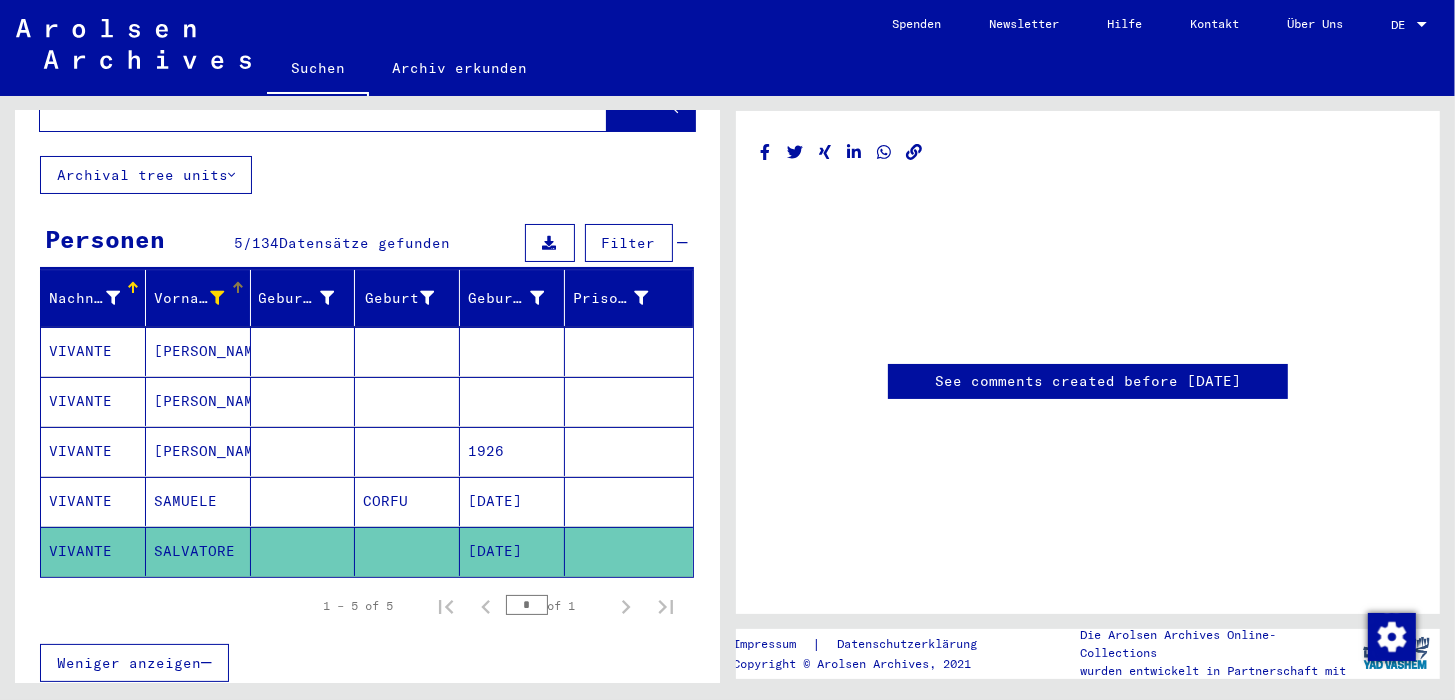 click at bounding box center (218, 298) 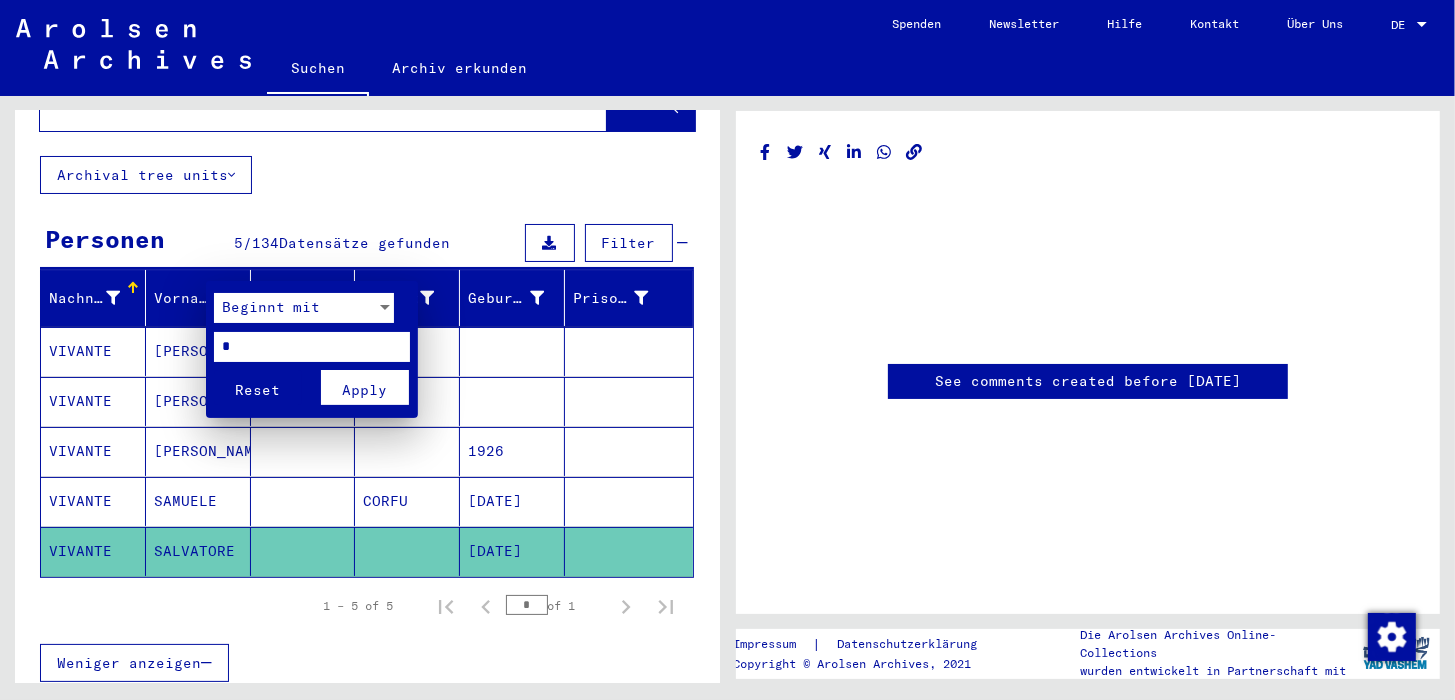 drag, startPoint x: 241, startPoint y: 347, endPoint x: 196, endPoint y: 347, distance: 45 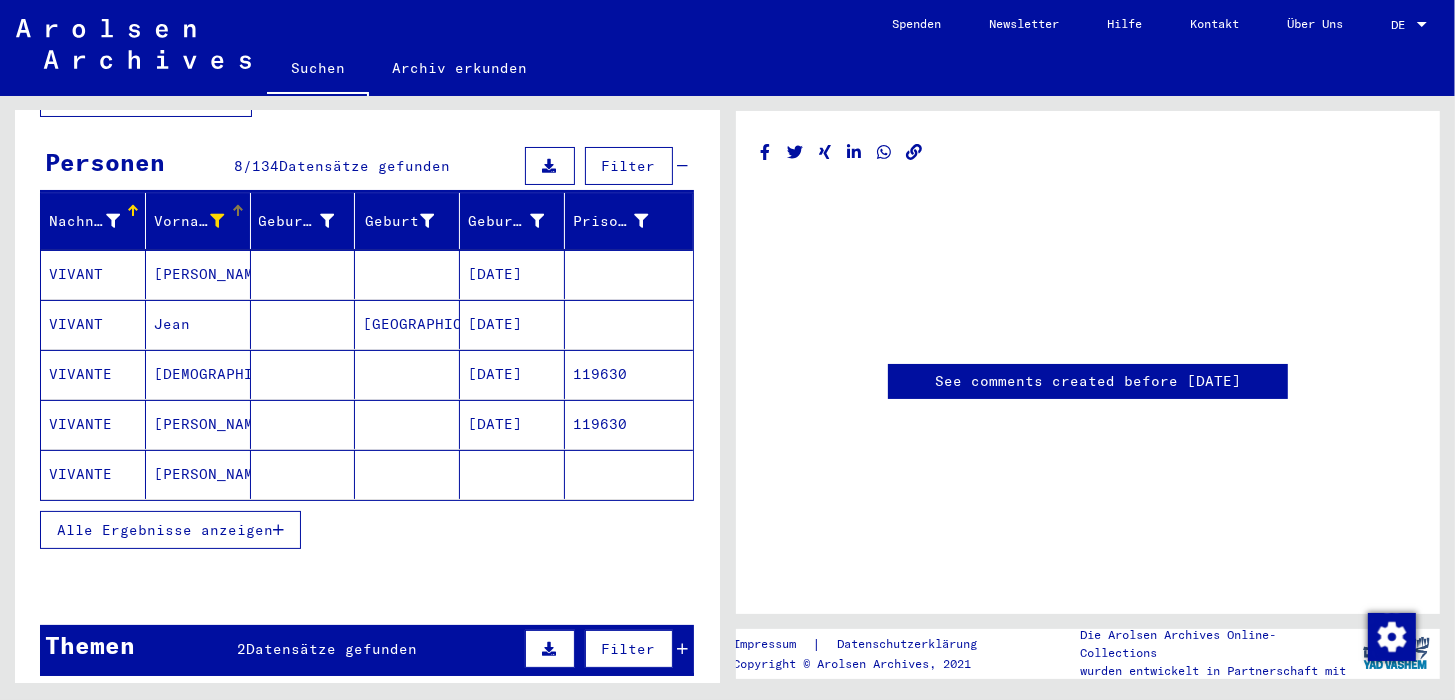 scroll, scrollTop: 200, scrollLeft: 0, axis: vertical 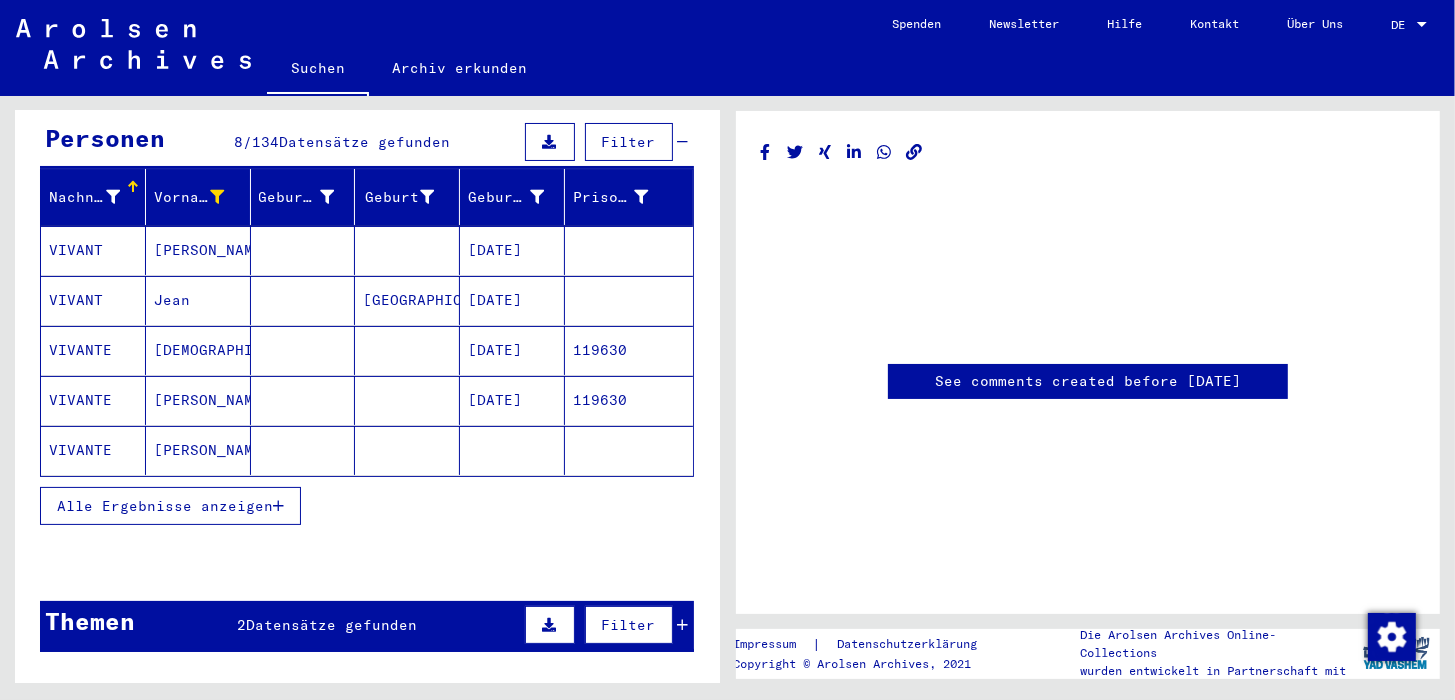 click on "Alle Ergebnisse anzeigen" at bounding box center (165, 506) 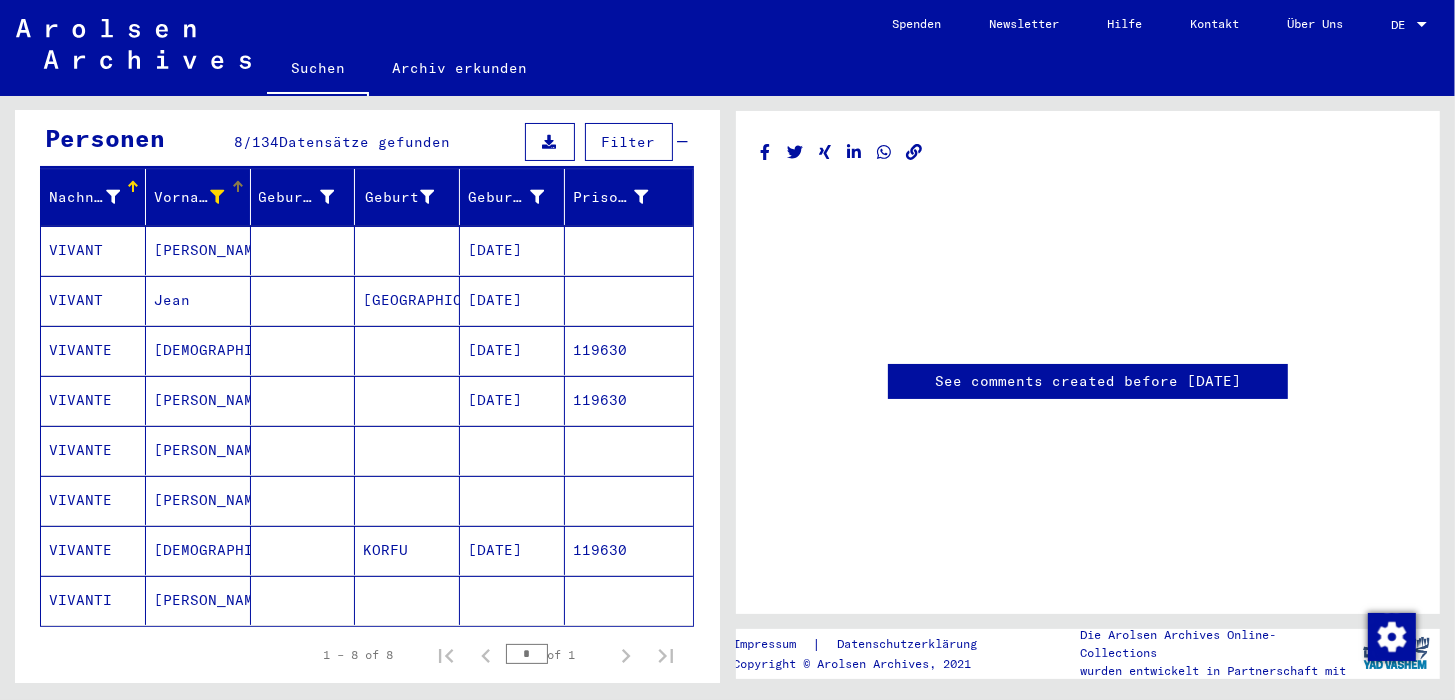 click at bounding box center [218, 197] 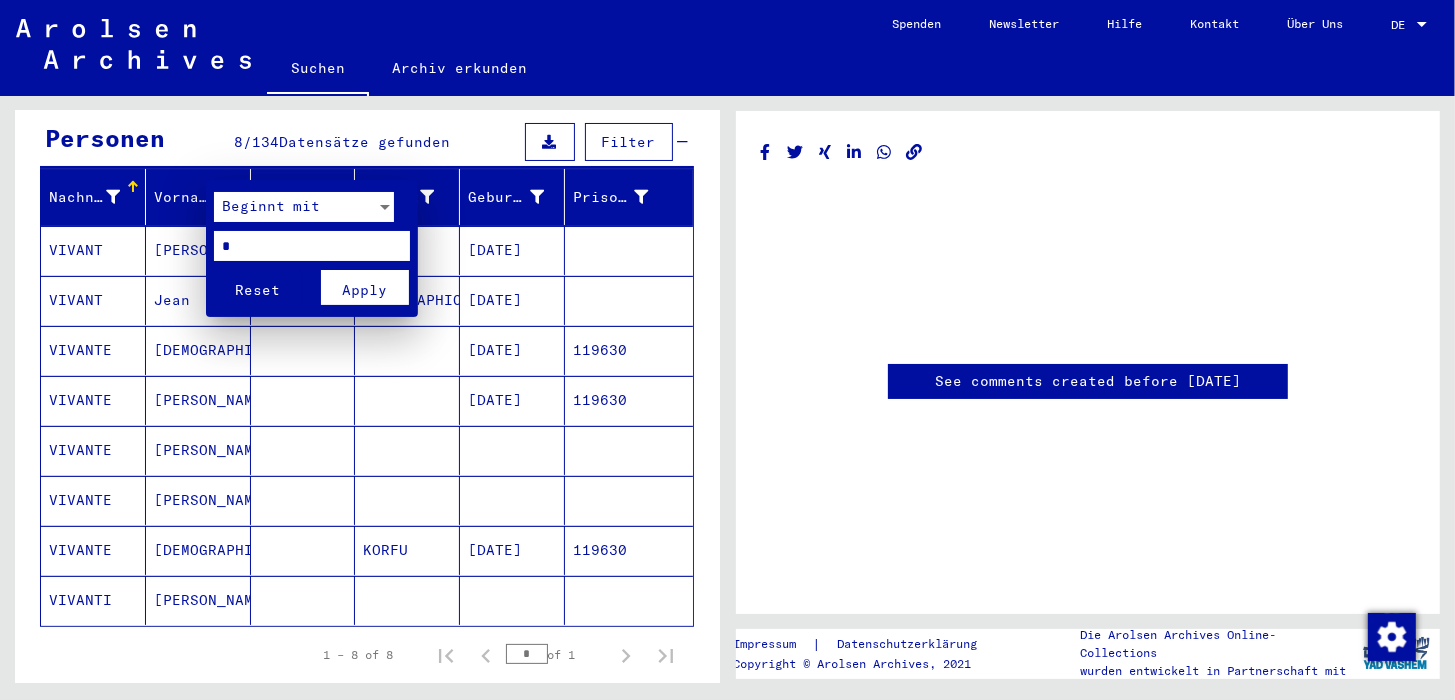 drag, startPoint x: 231, startPoint y: 248, endPoint x: 200, endPoint y: 249, distance: 31.016125 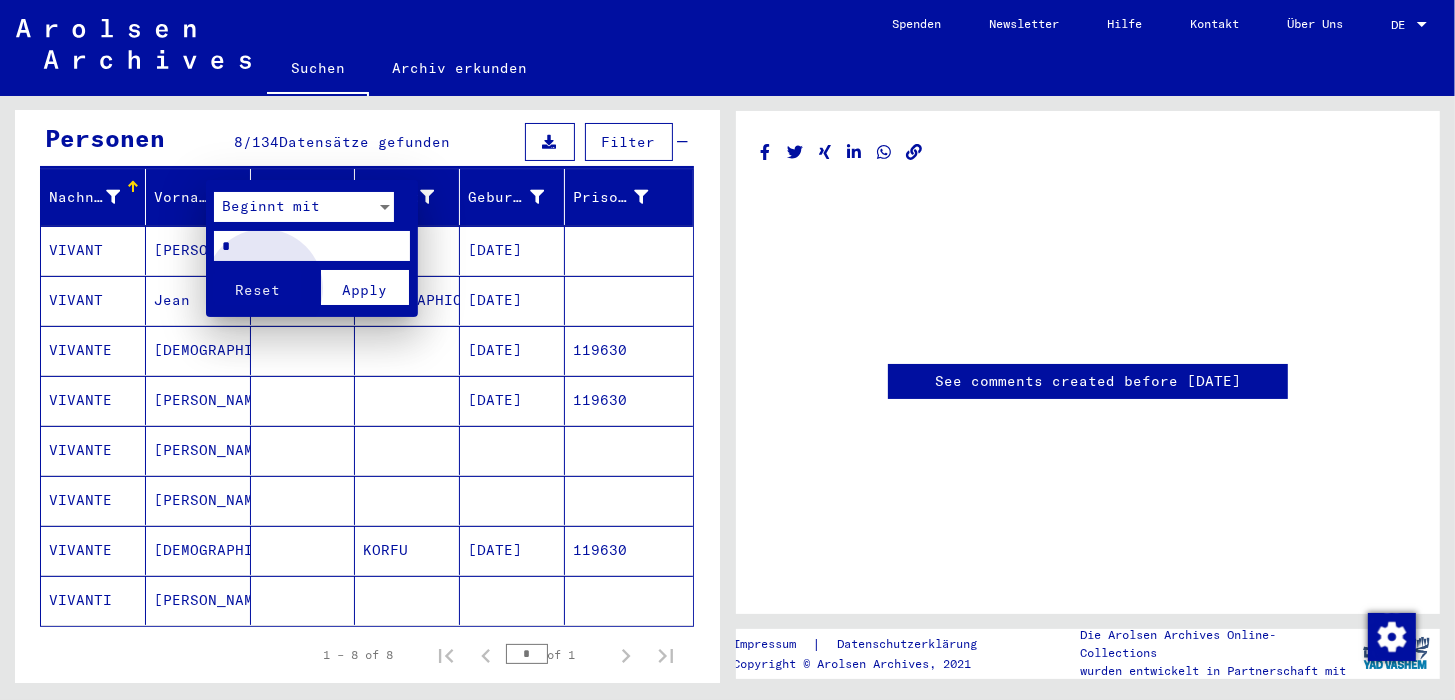 click on "Apply" at bounding box center (365, 287) 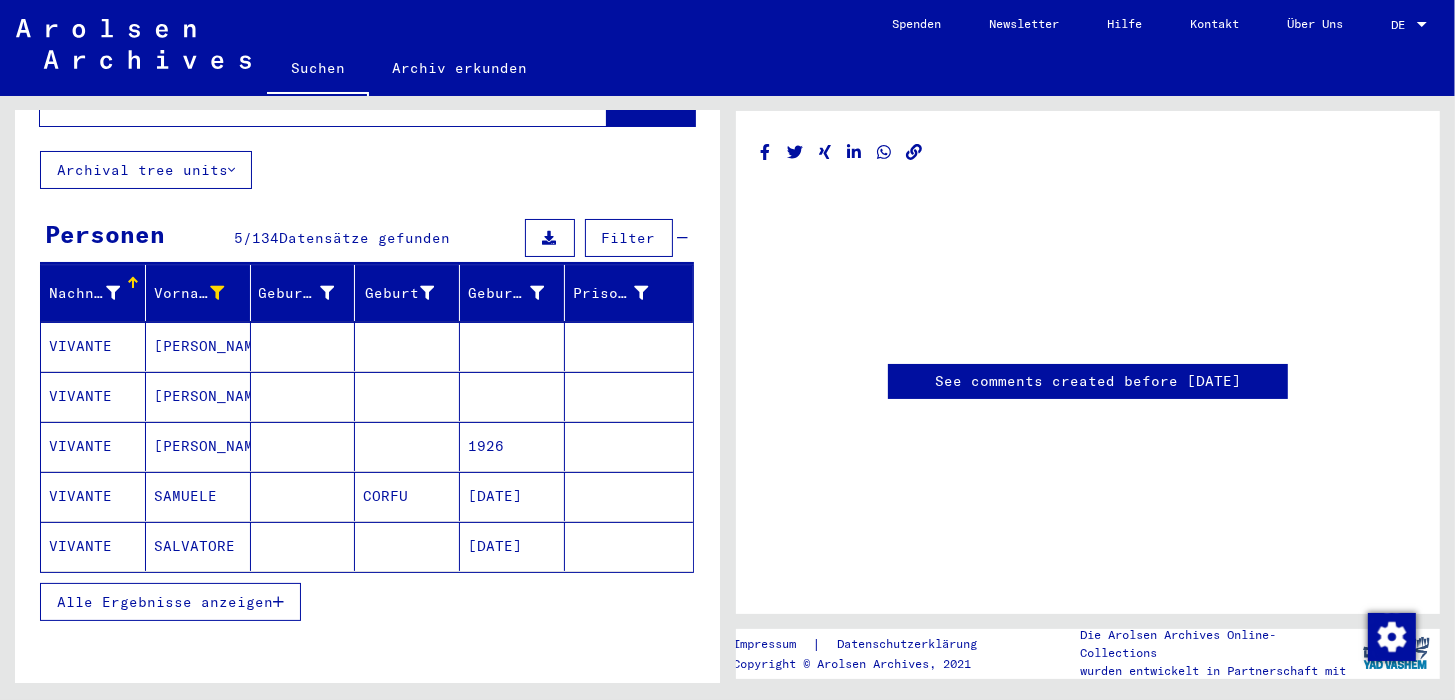 scroll, scrollTop: 99, scrollLeft: 0, axis: vertical 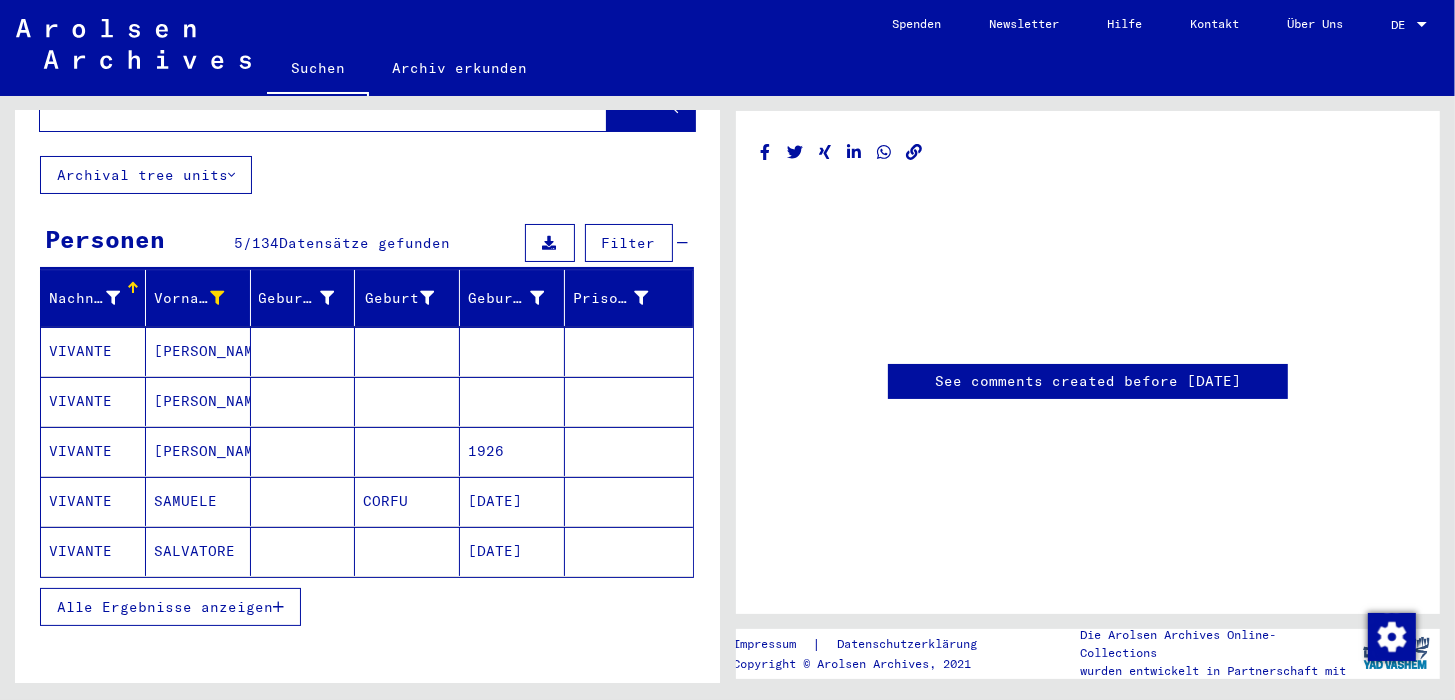 click on "Alle Ergebnisse anzeigen" at bounding box center (165, 607) 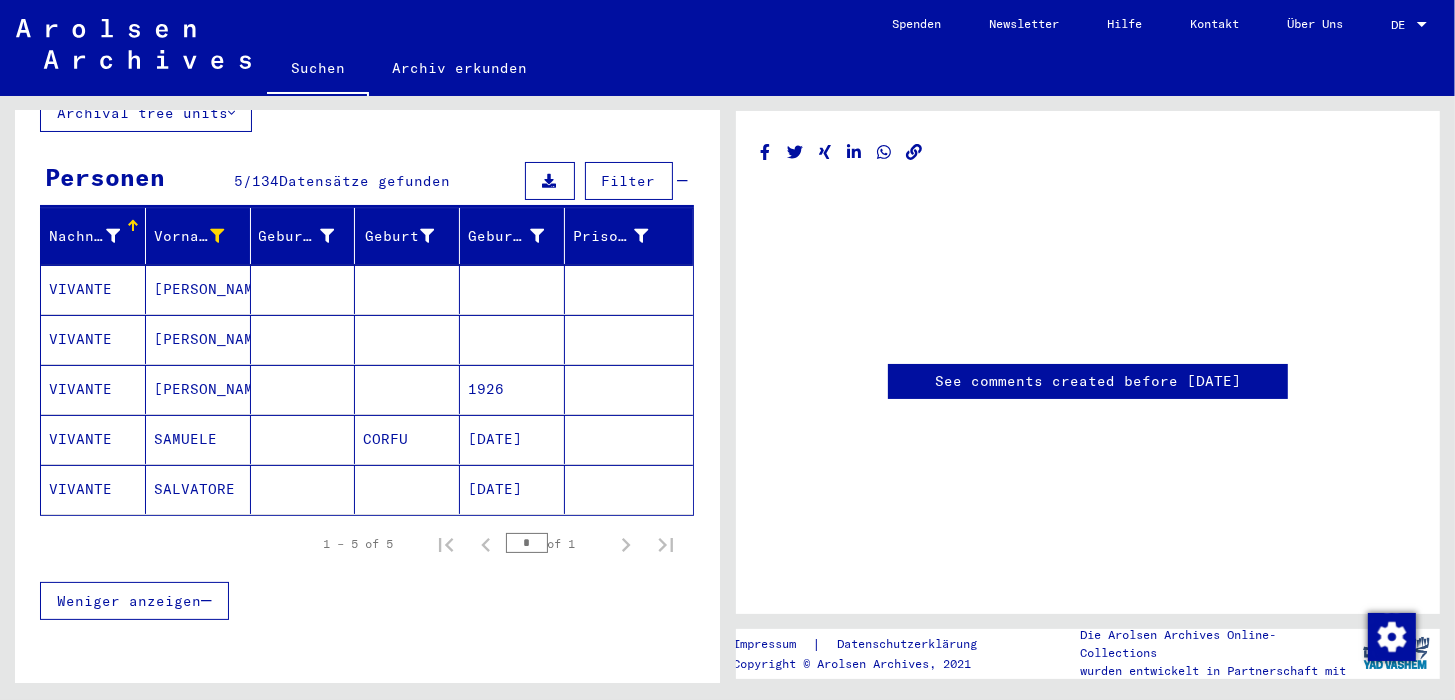 scroll, scrollTop: 300, scrollLeft: 0, axis: vertical 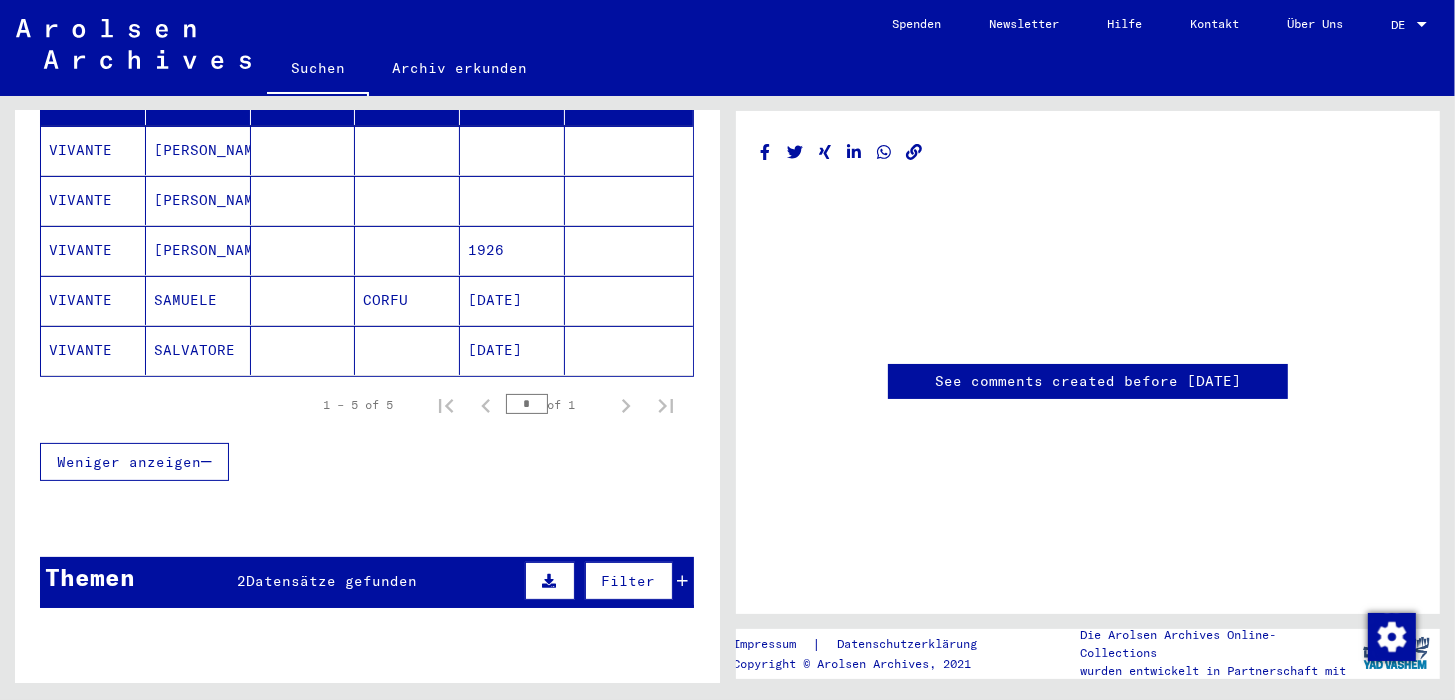 click on "Datensätze gefunden" at bounding box center (331, 581) 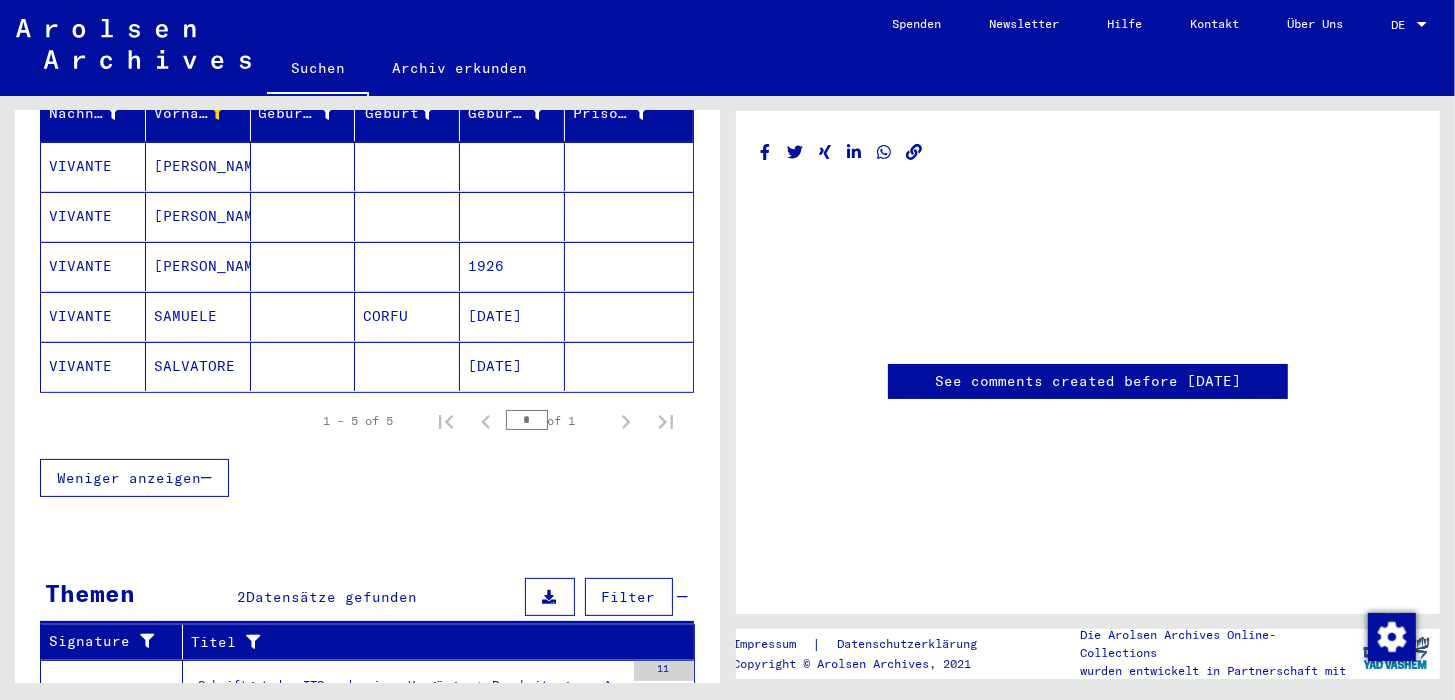scroll, scrollTop: 176, scrollLeft: 0, axis: vertical 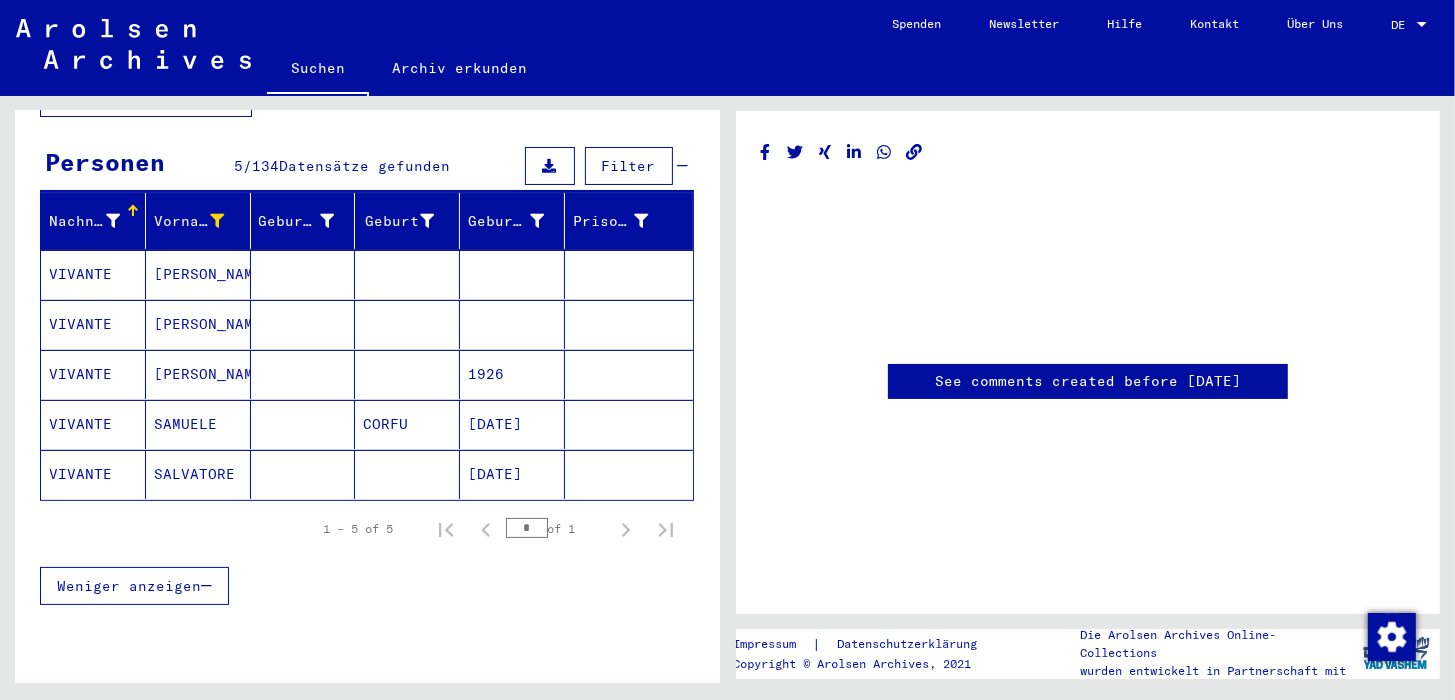 click on "VIVANTE" 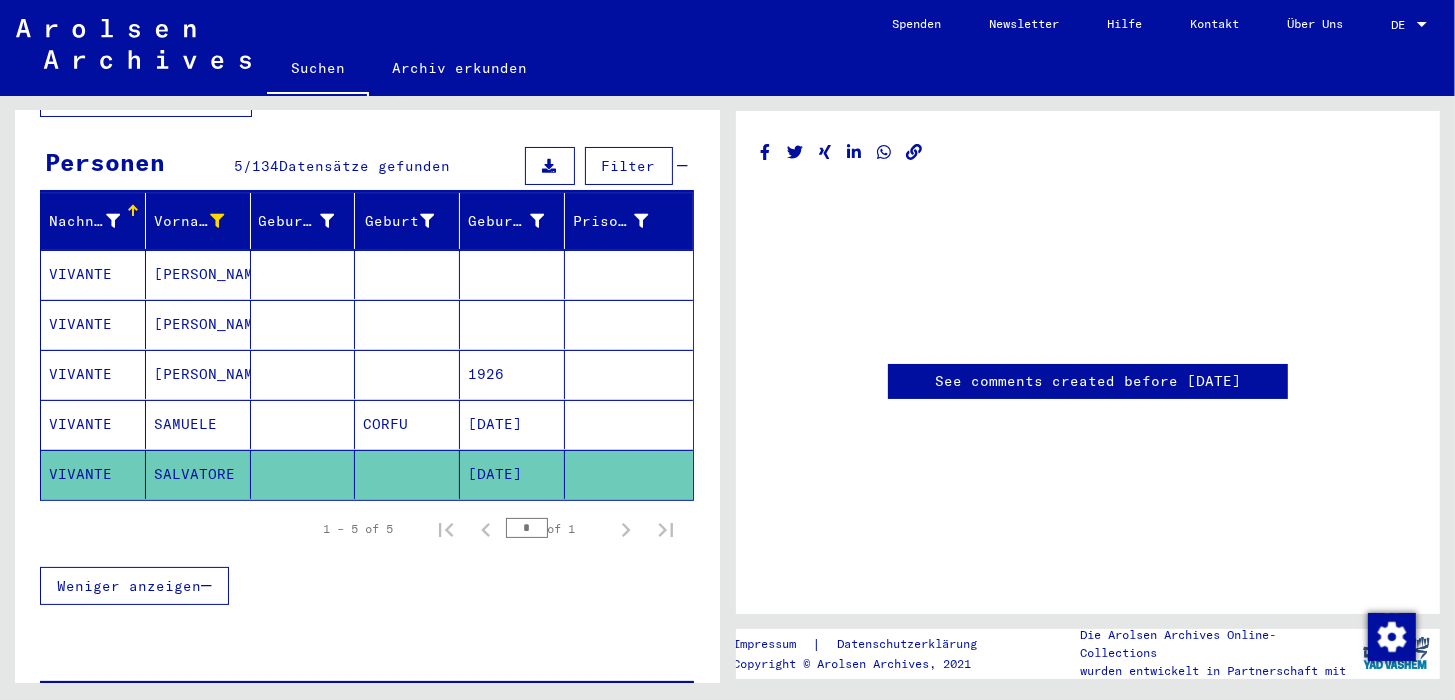 click on "VIVANTE" at bounding box center (93, 474) 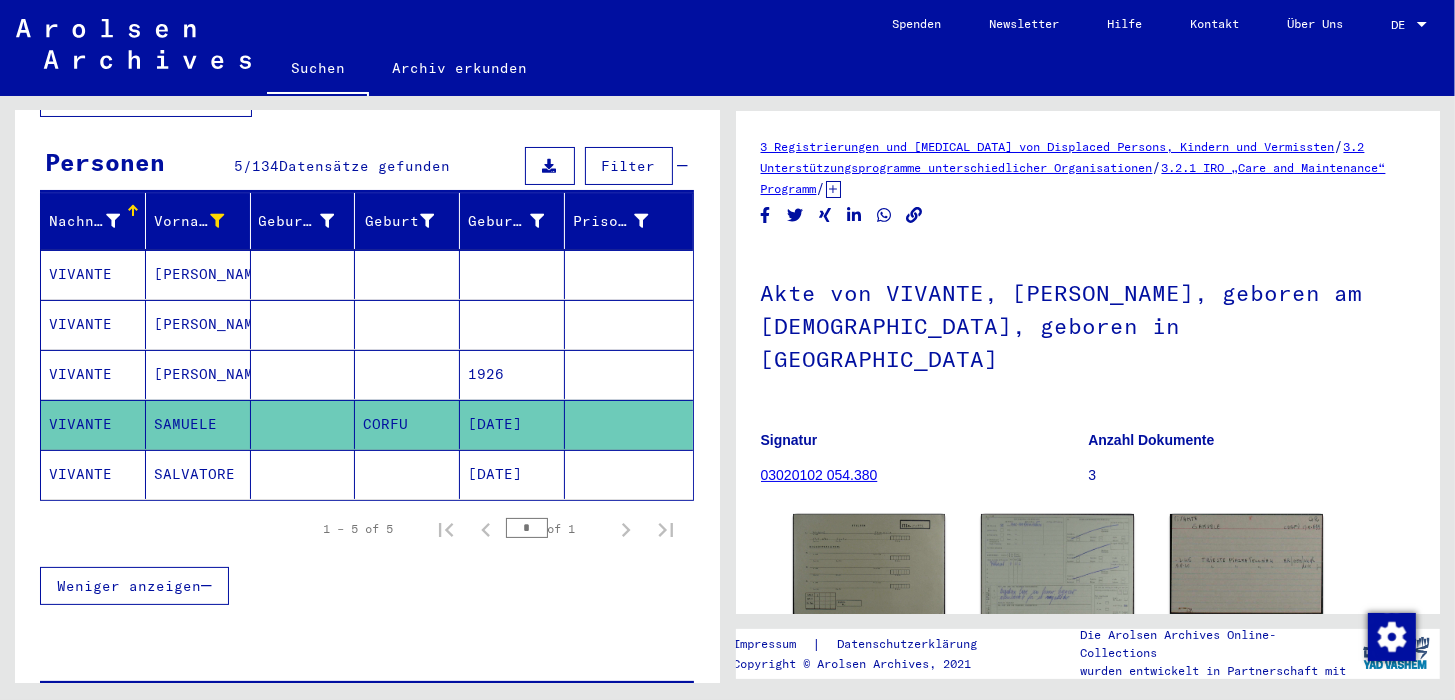 scroll, scrollTop: 0, scrollLeft: 0, axis: both 